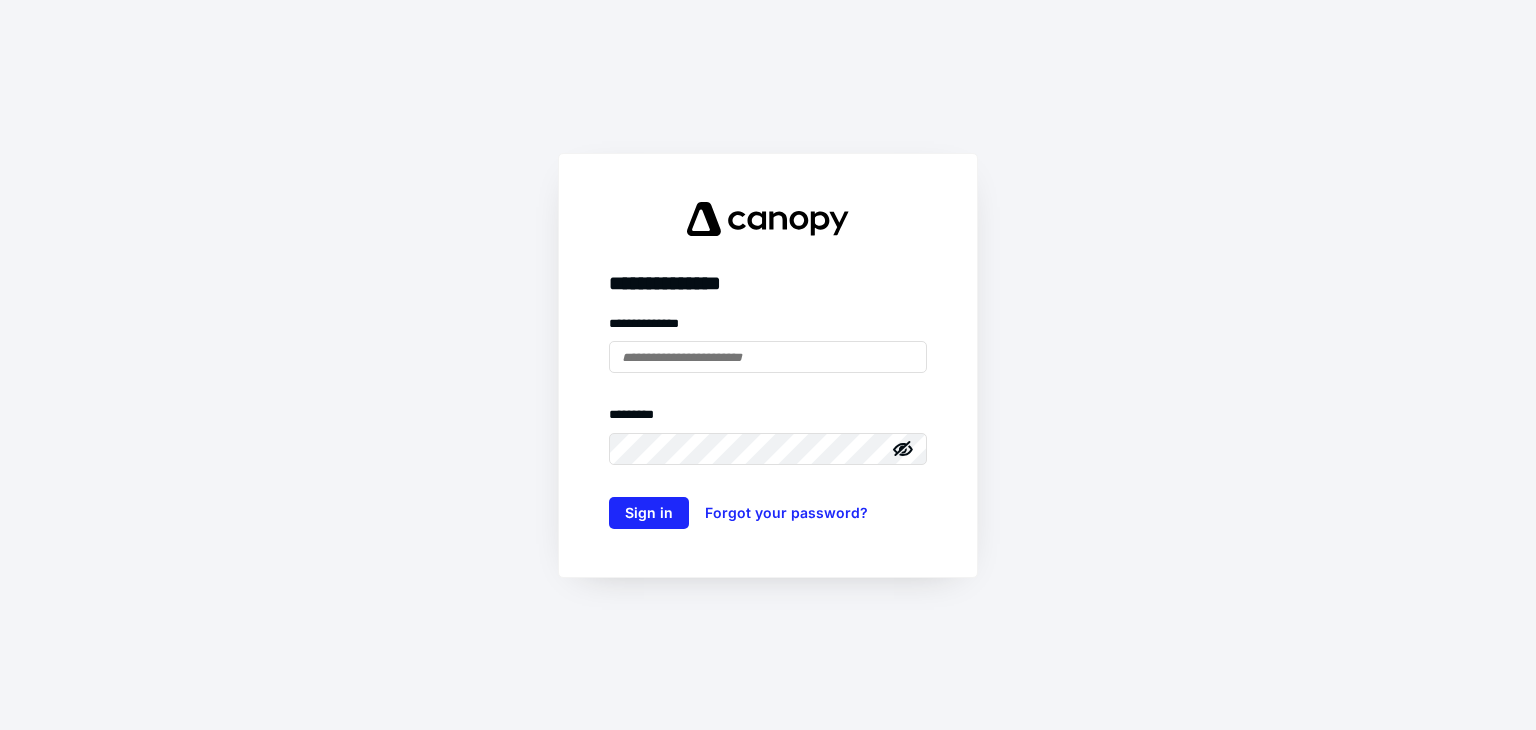 scroll, scrollTop: 0, scrollLeft: 0, axis: both 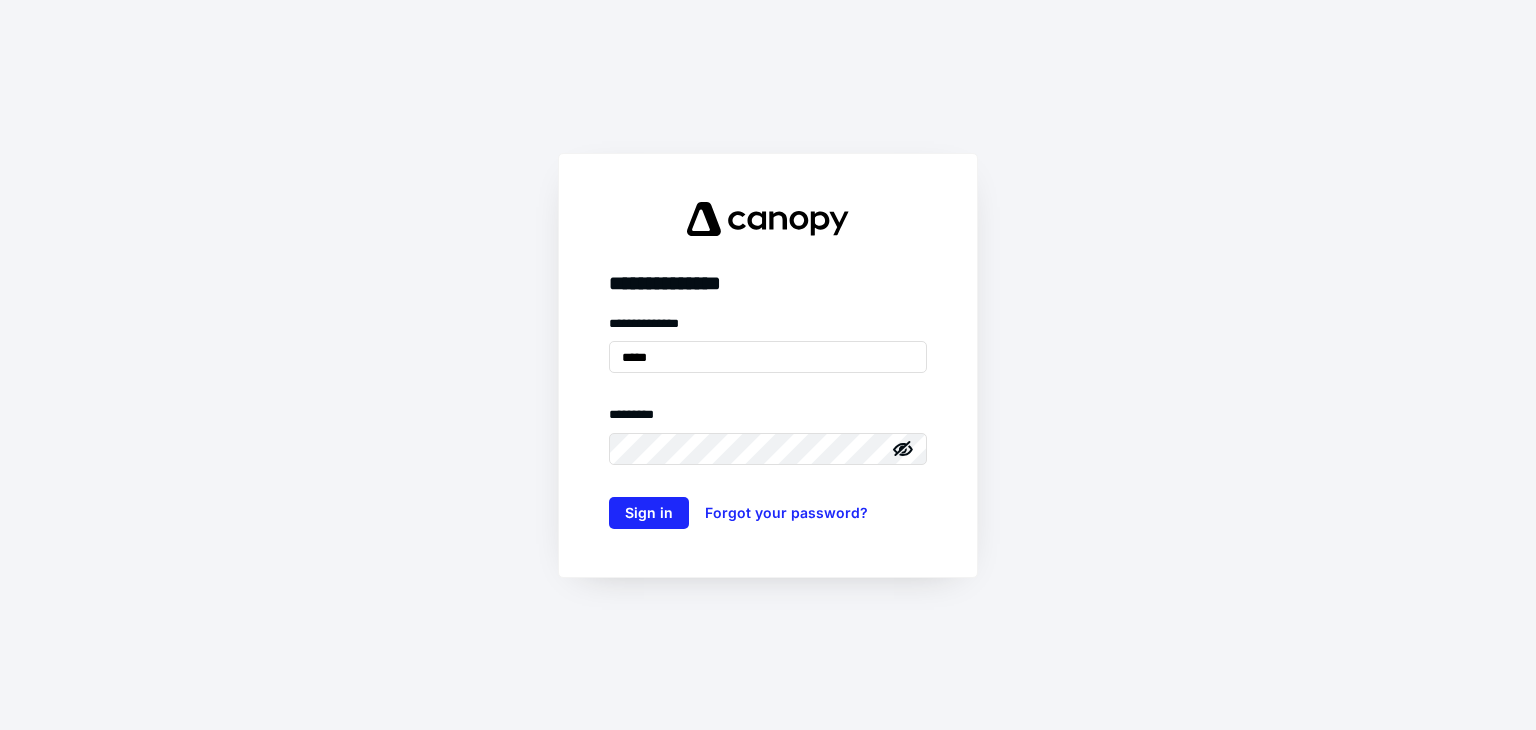 type on "**********" 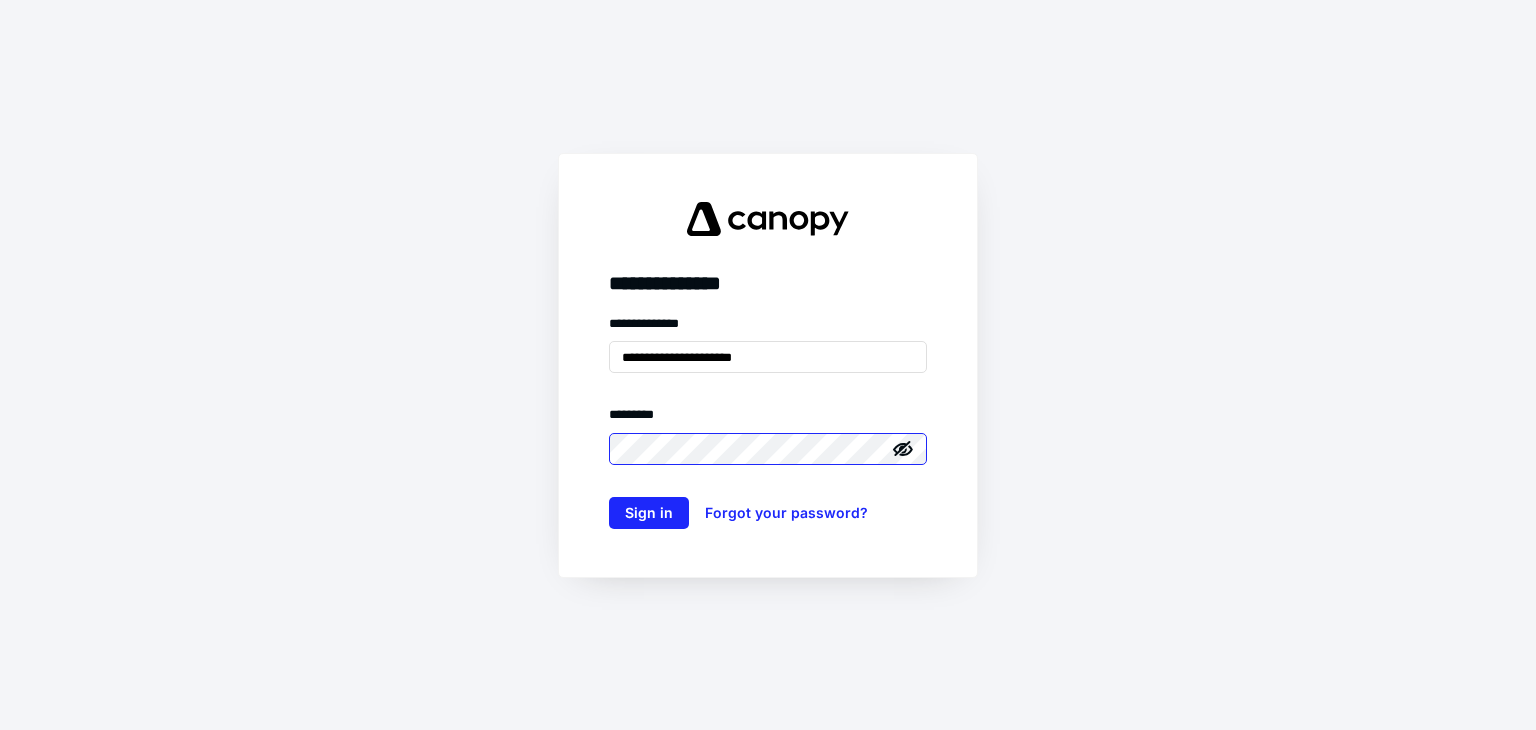click on "Sign in" at bounding box center [649, 513] 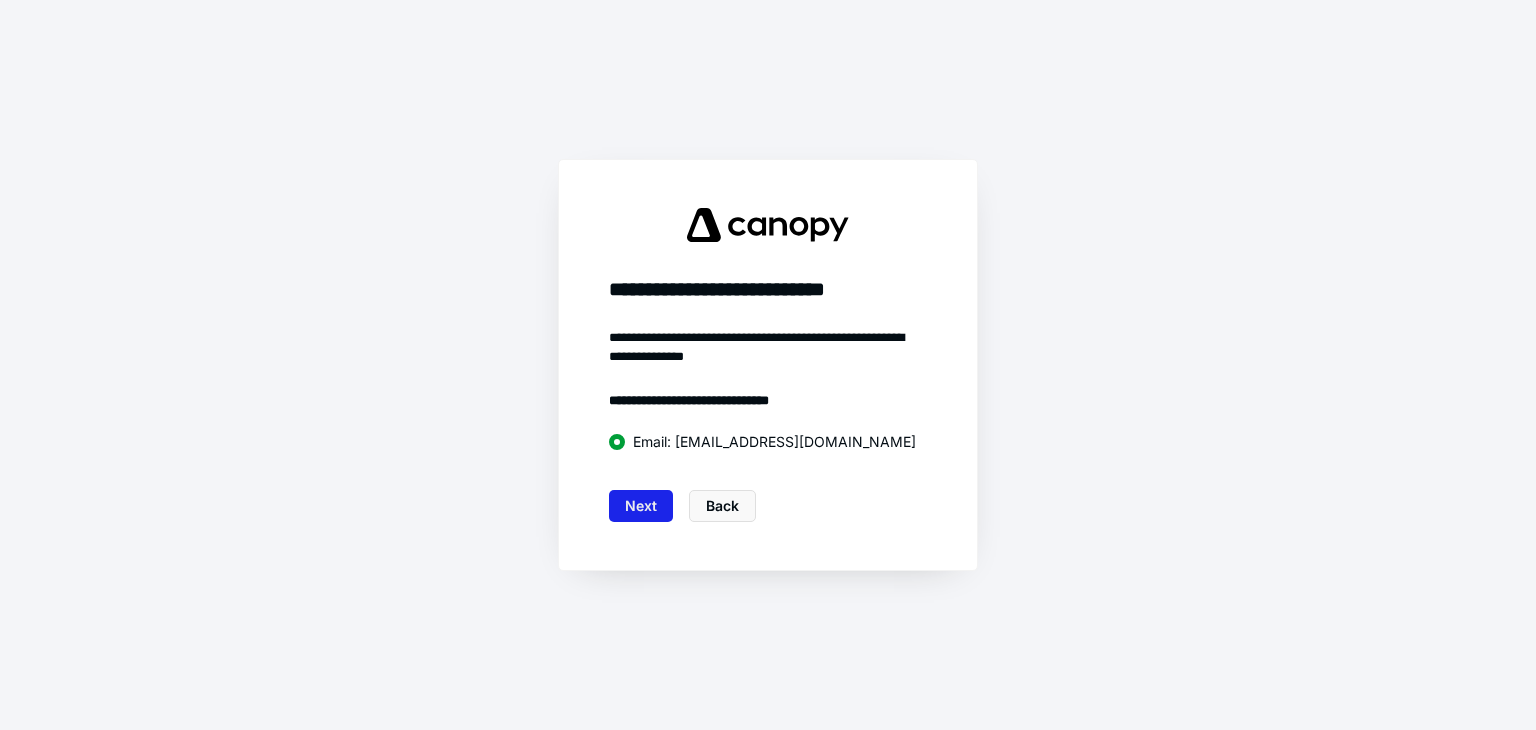 click on "Next" at bounding box center [641, 506] 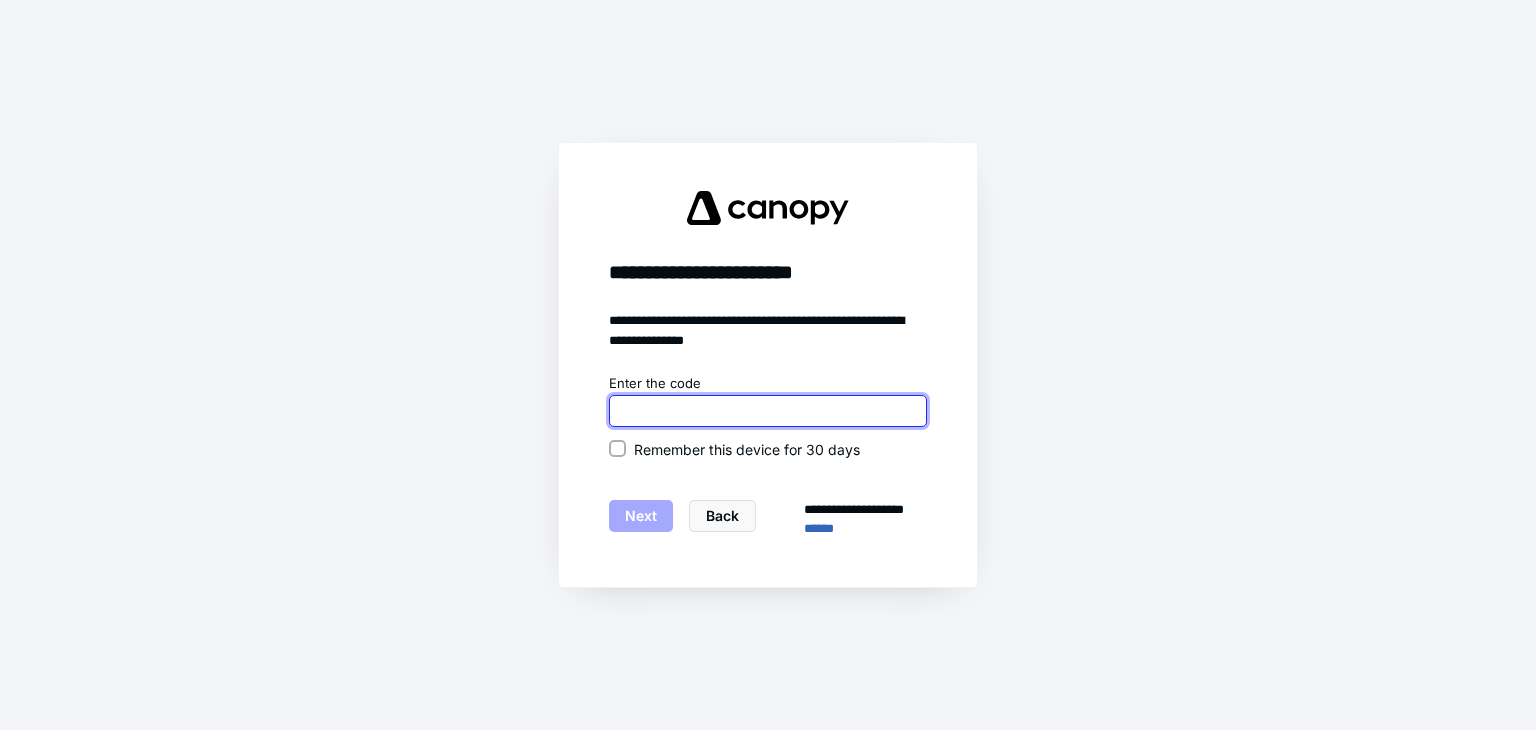 click at bounding box center [768, 411] 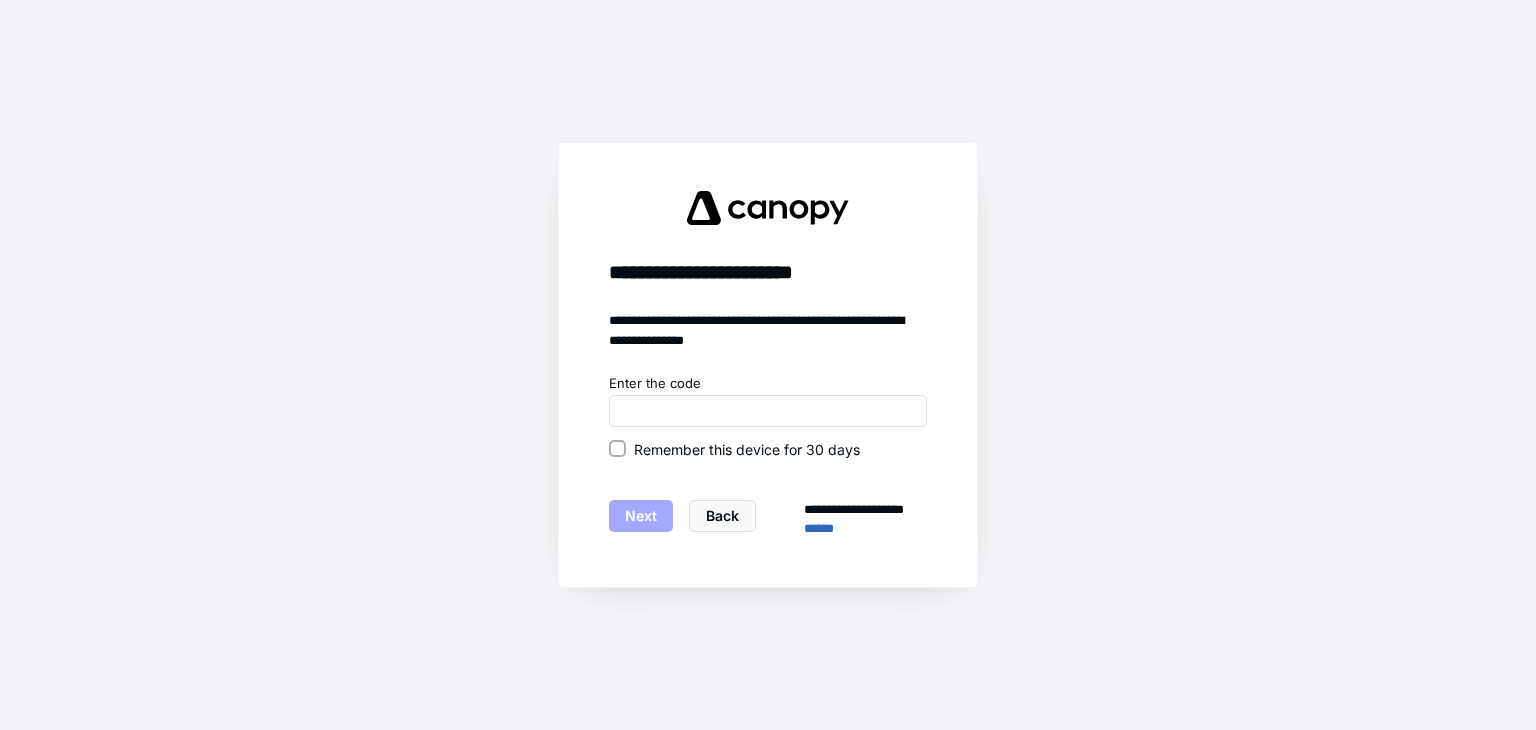 click on "Remember this device for 30 days" at bounding box center [768, 449] 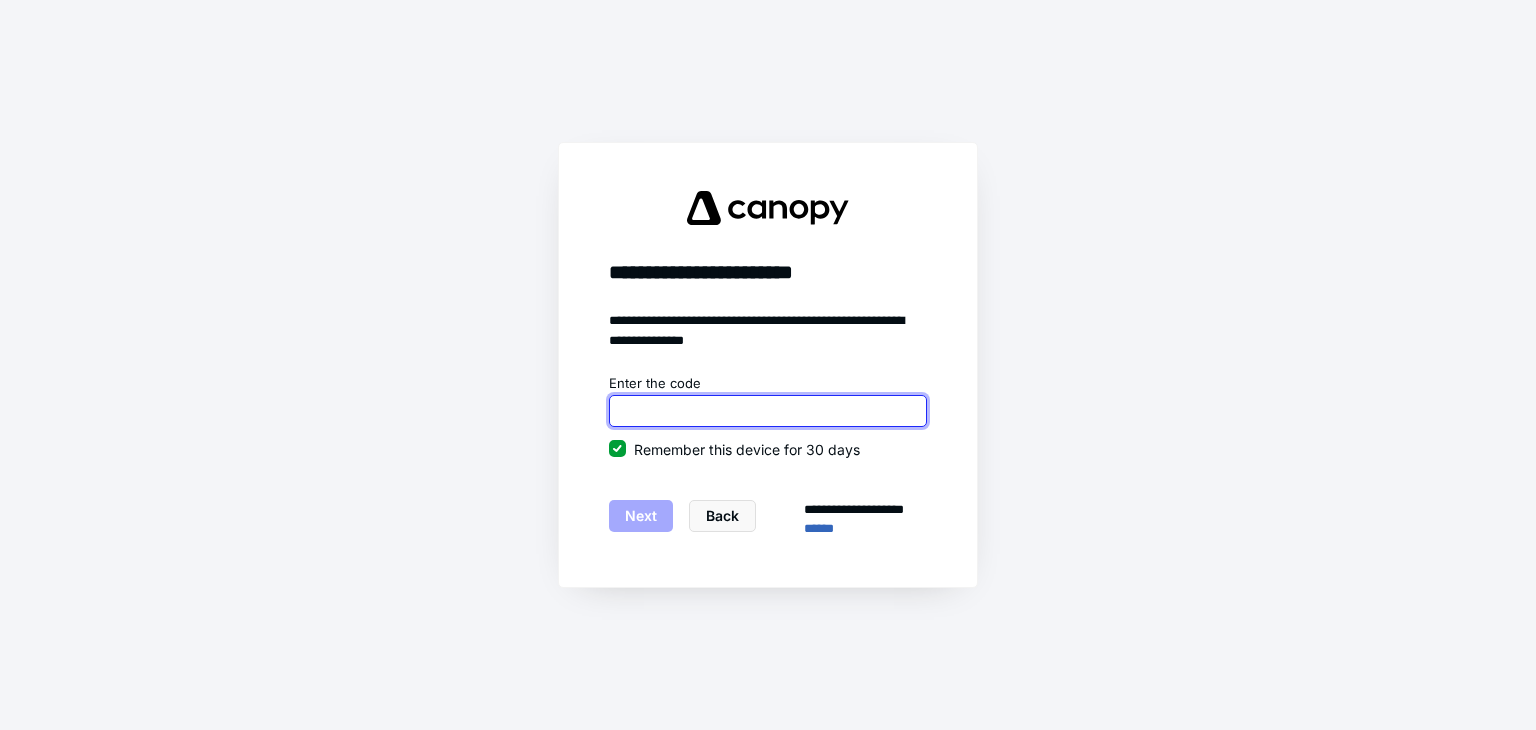click at bounding box center (768, 411) 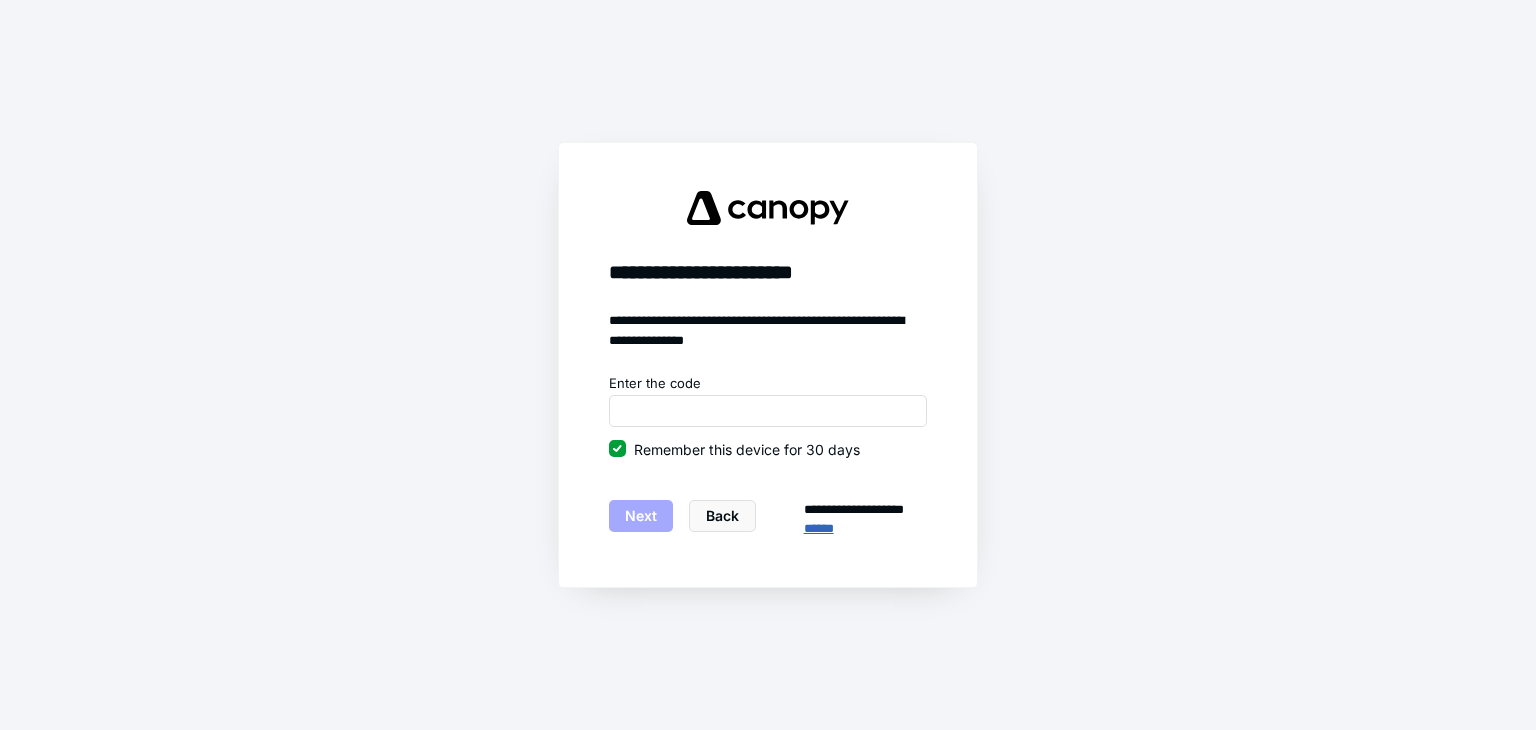 click on "******" at bounding box center (865, 529) 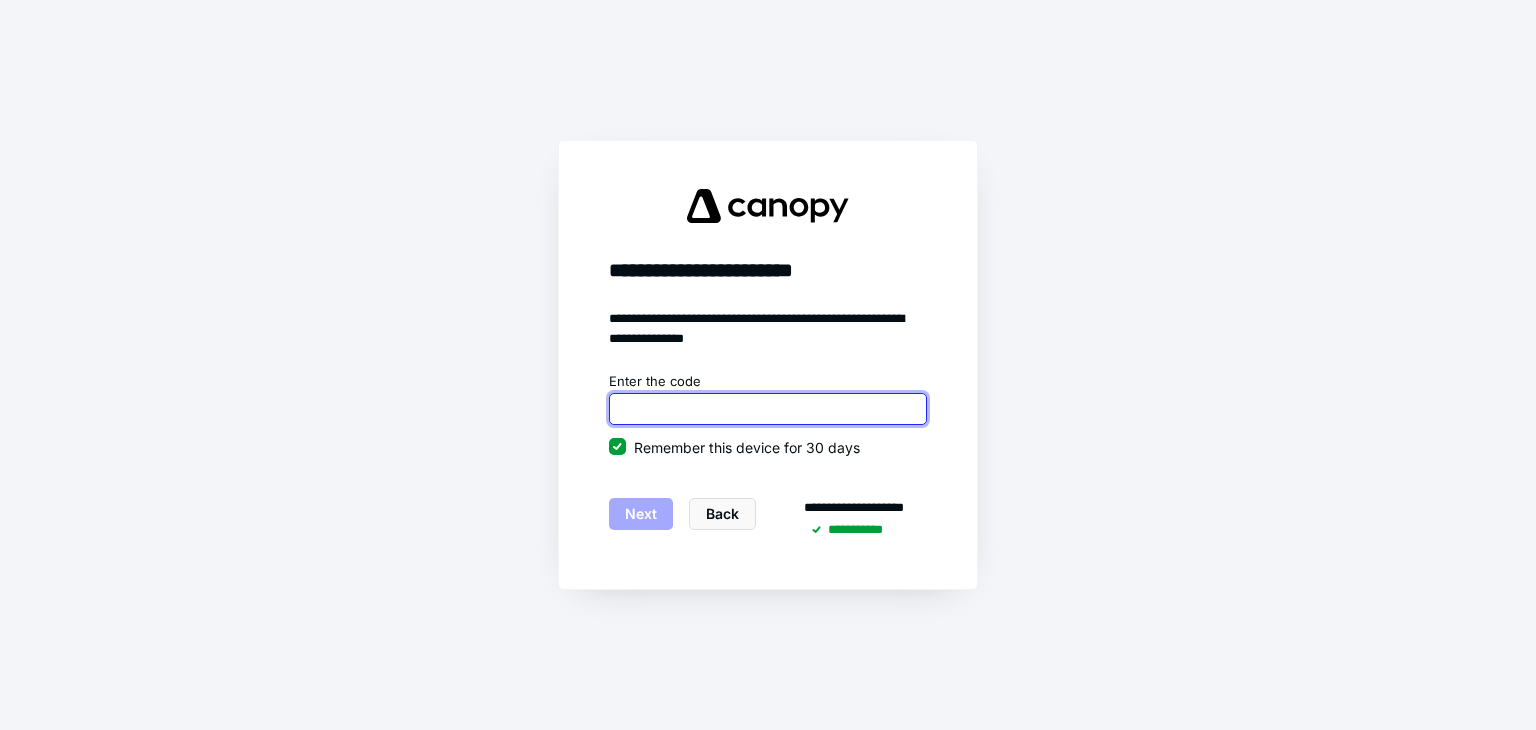 click at bounding box center [768, 409] 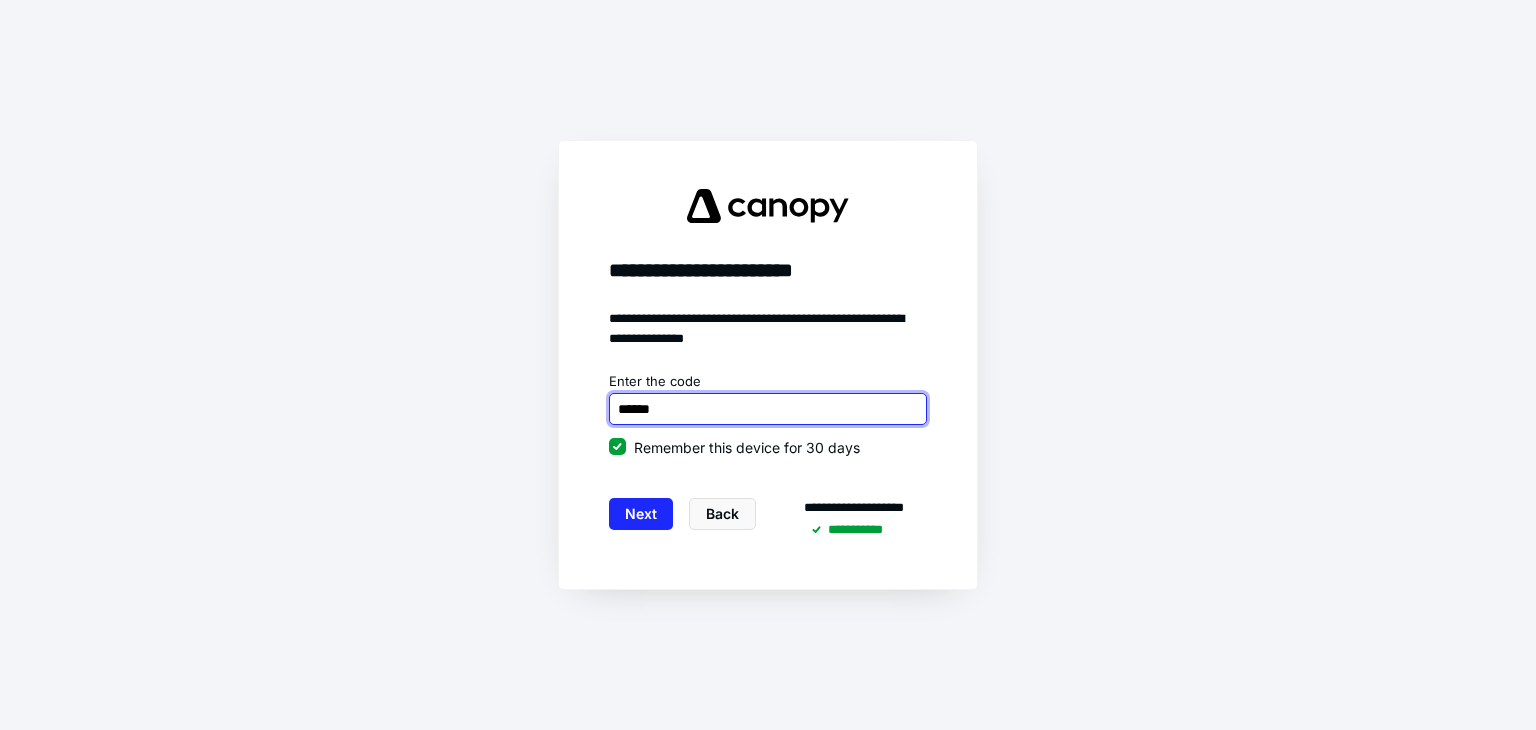 type on "******" 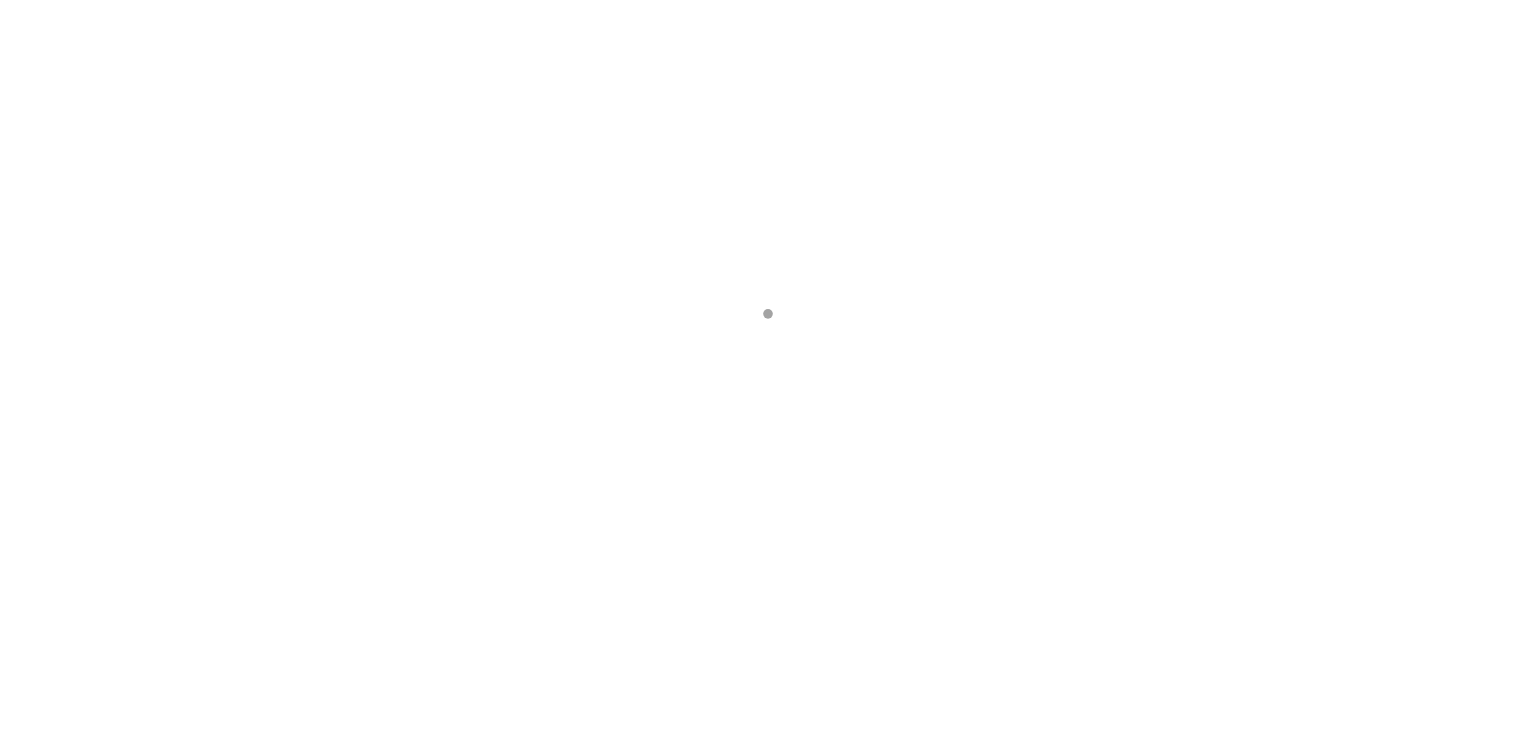 scroll, scrollTop: 0, scrollLeft: 0, axis: both 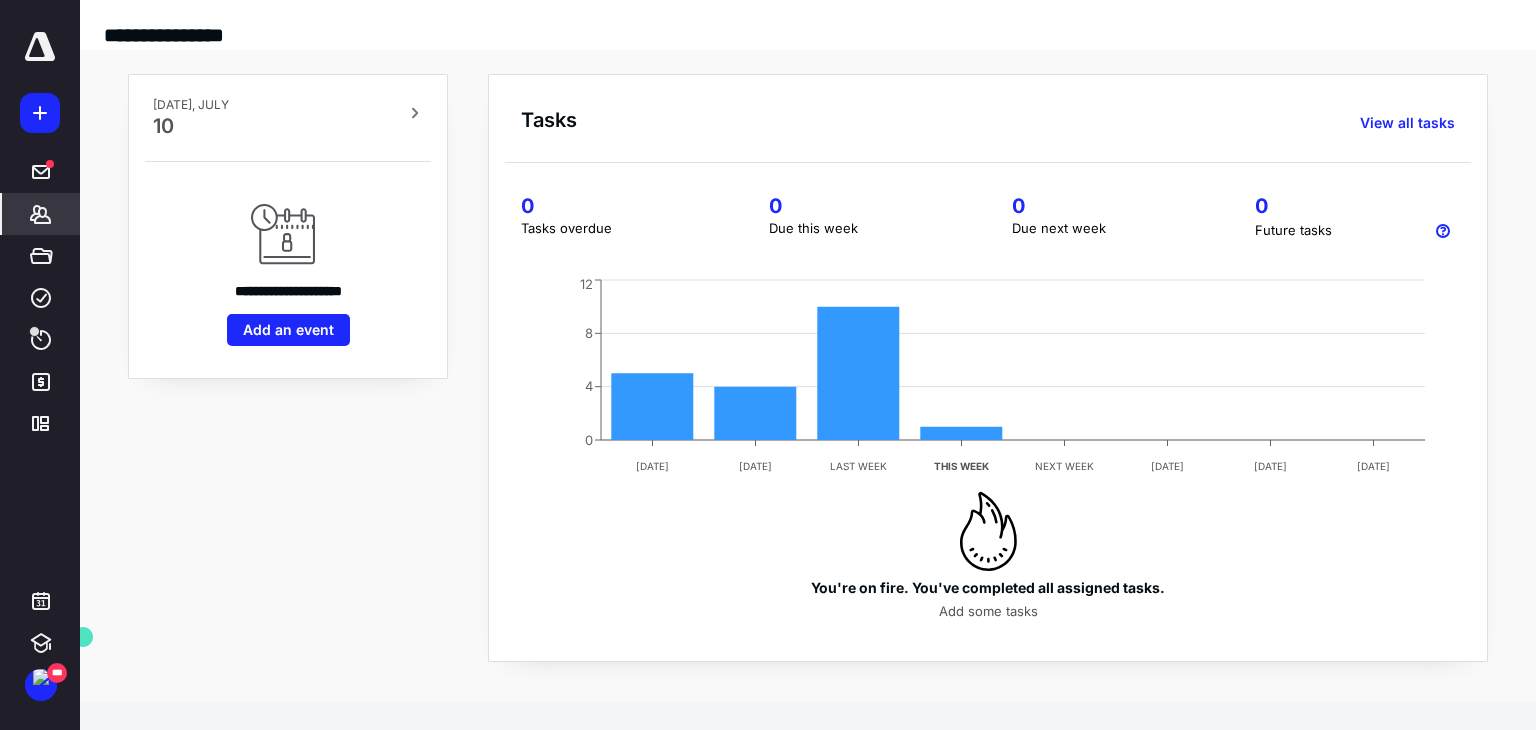 click 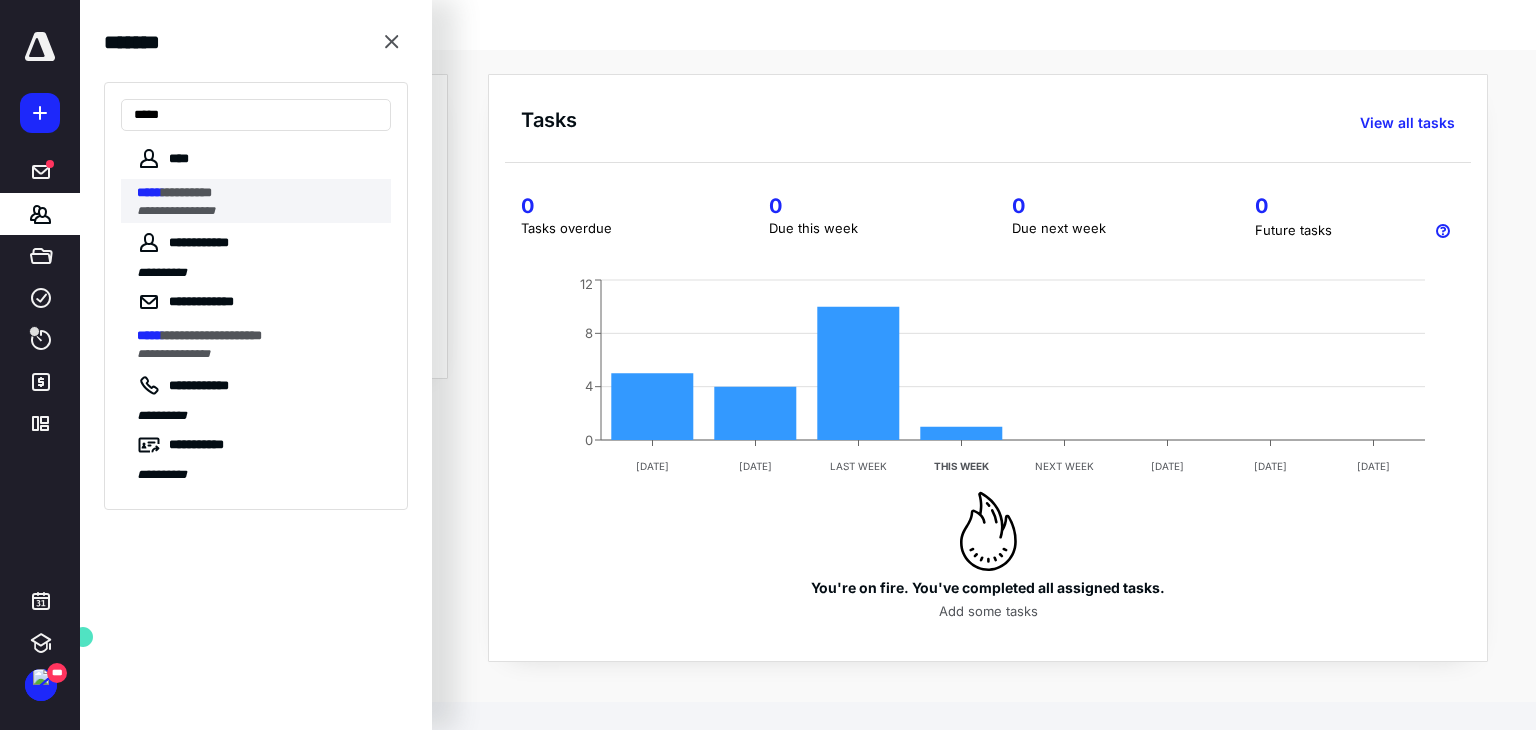 type on "*****" 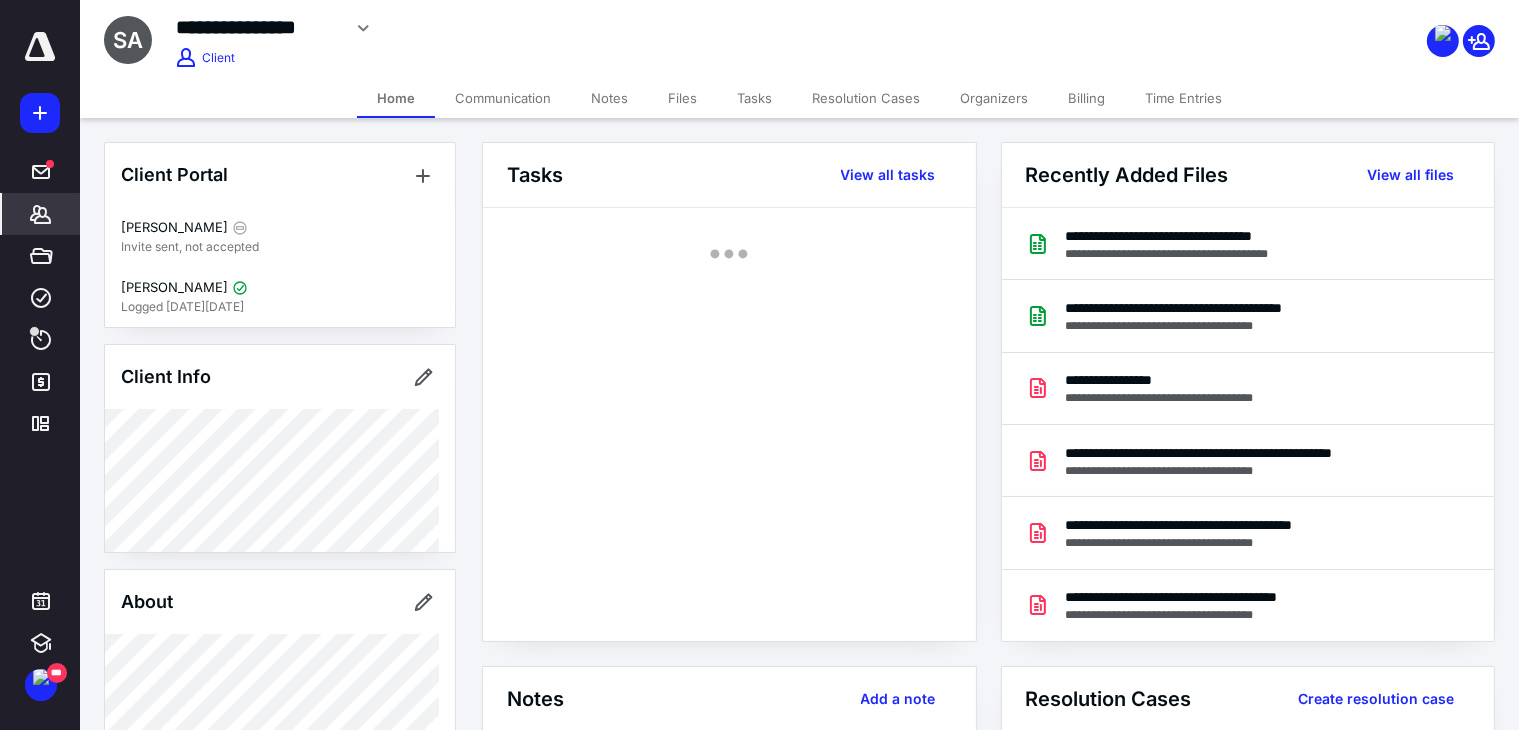 click on "Files" at bounding box center [682, 98] 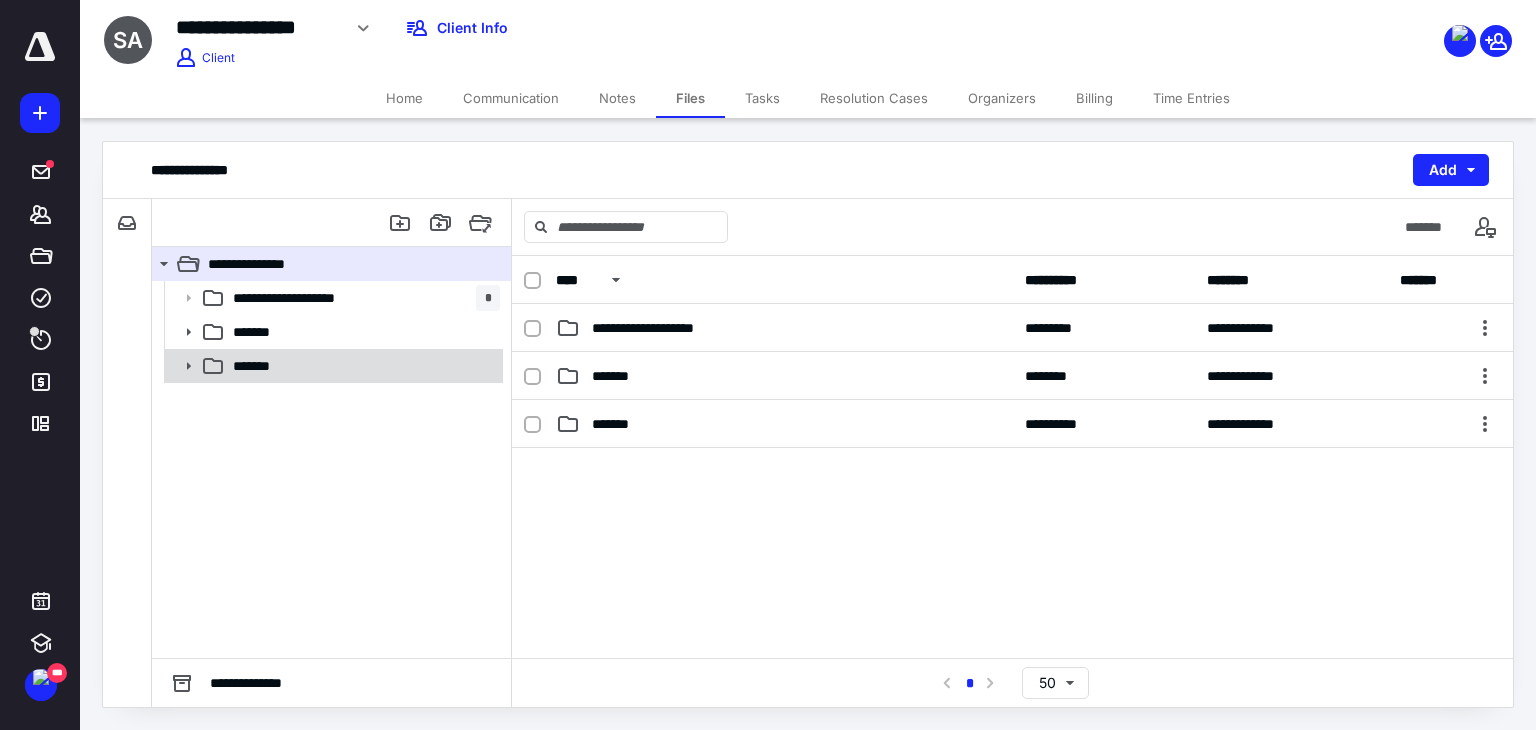 click on "*******" at bounding box center (362, 366) 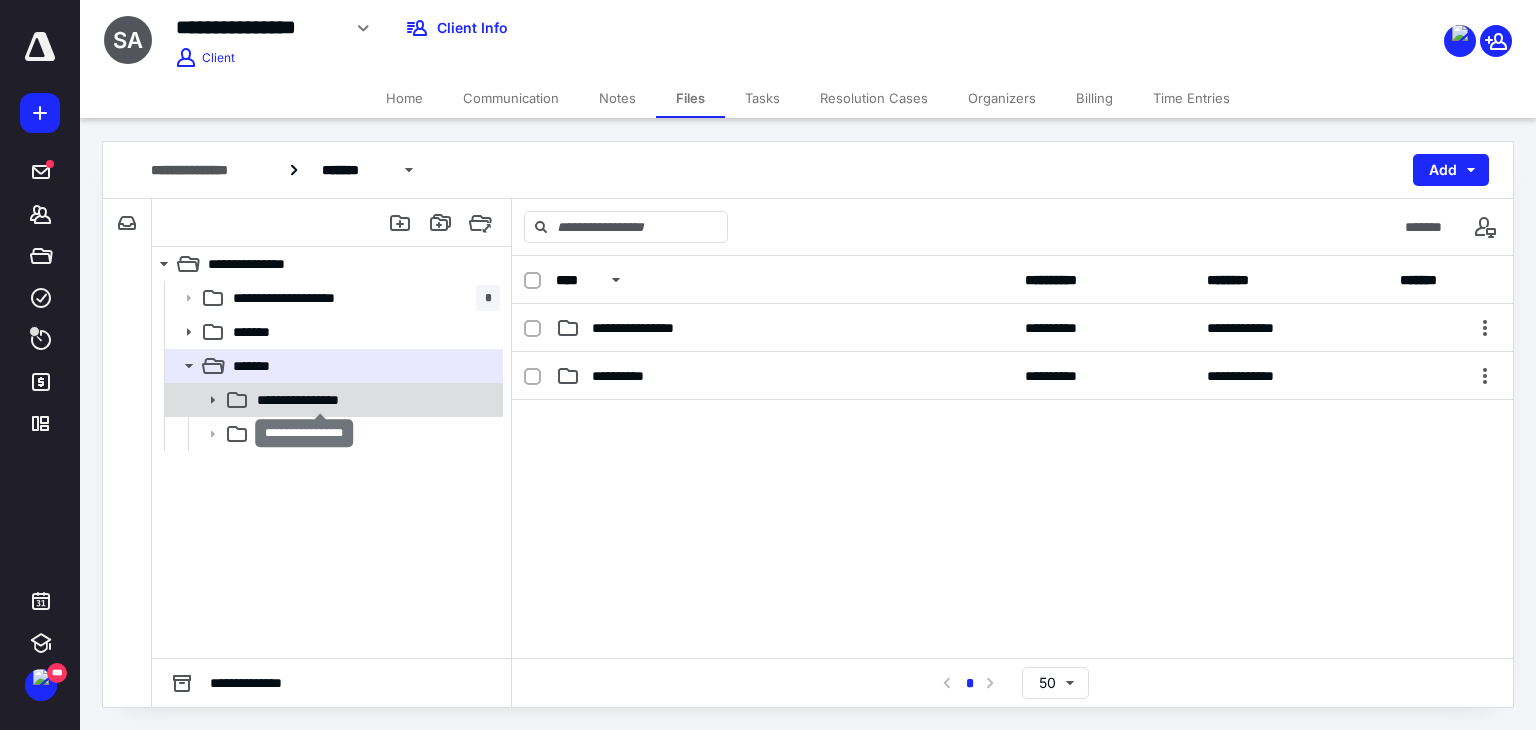 click on "**********" at bounding box center [320, 400] 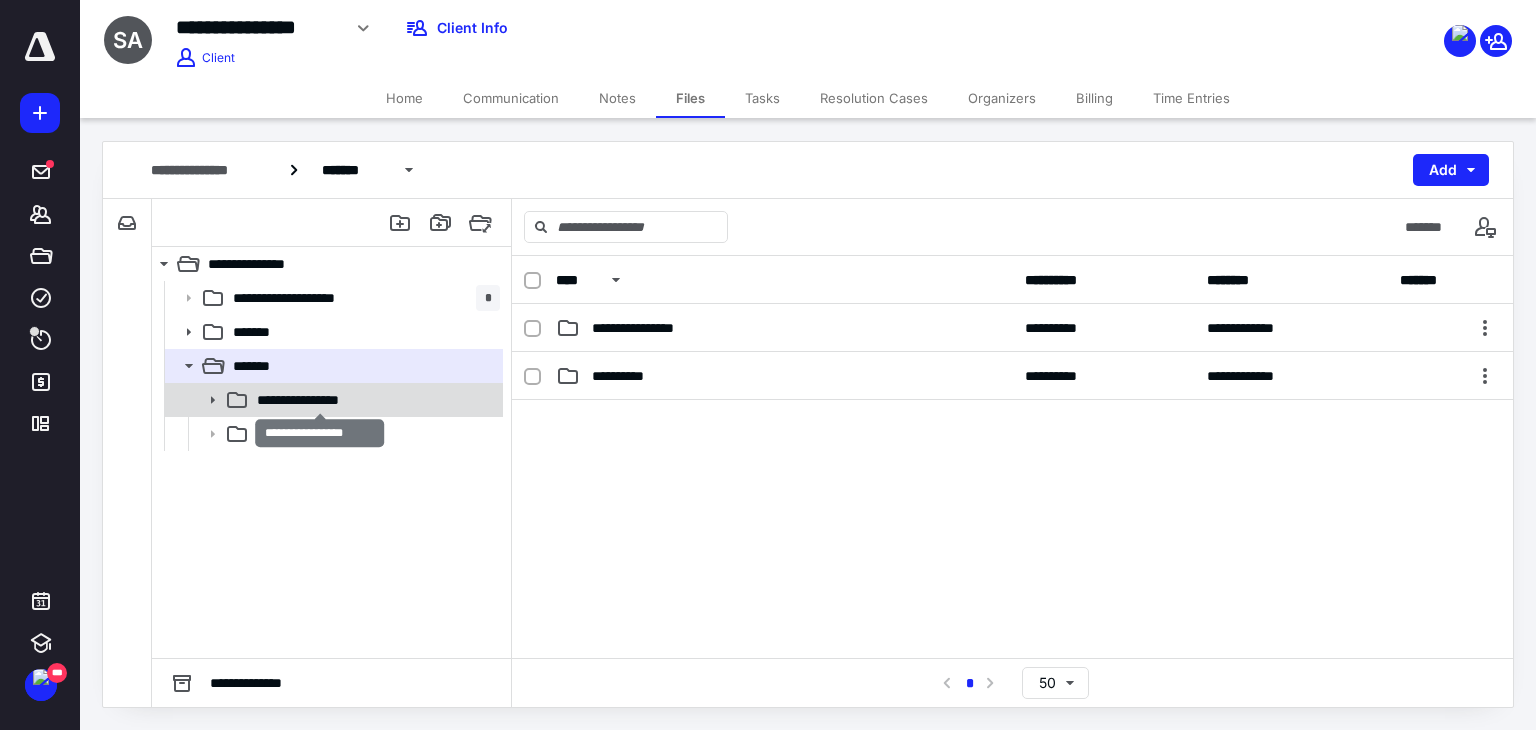 click on "**********" at bounding box center [320, 400] 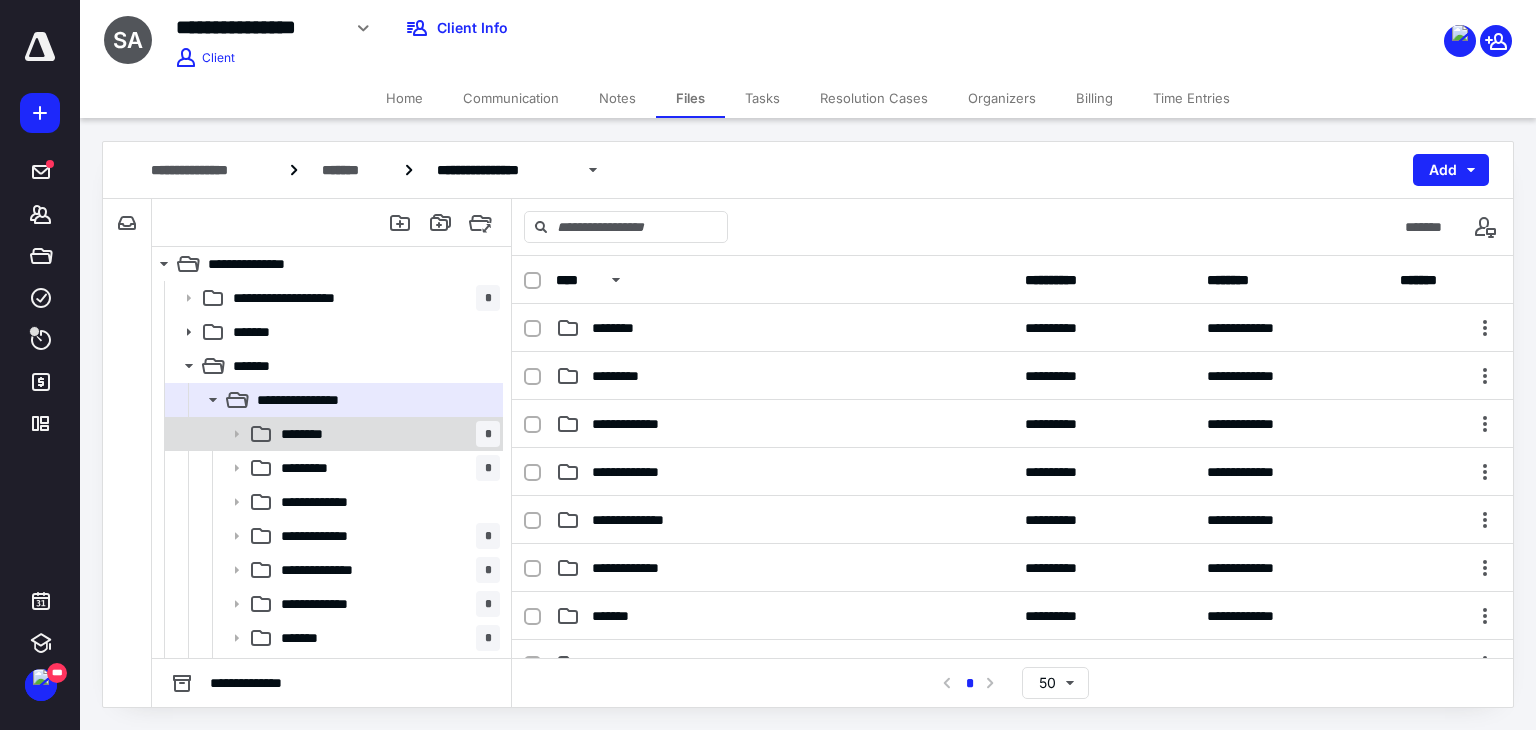 click on "******** *" at bounding box center (386, 434) 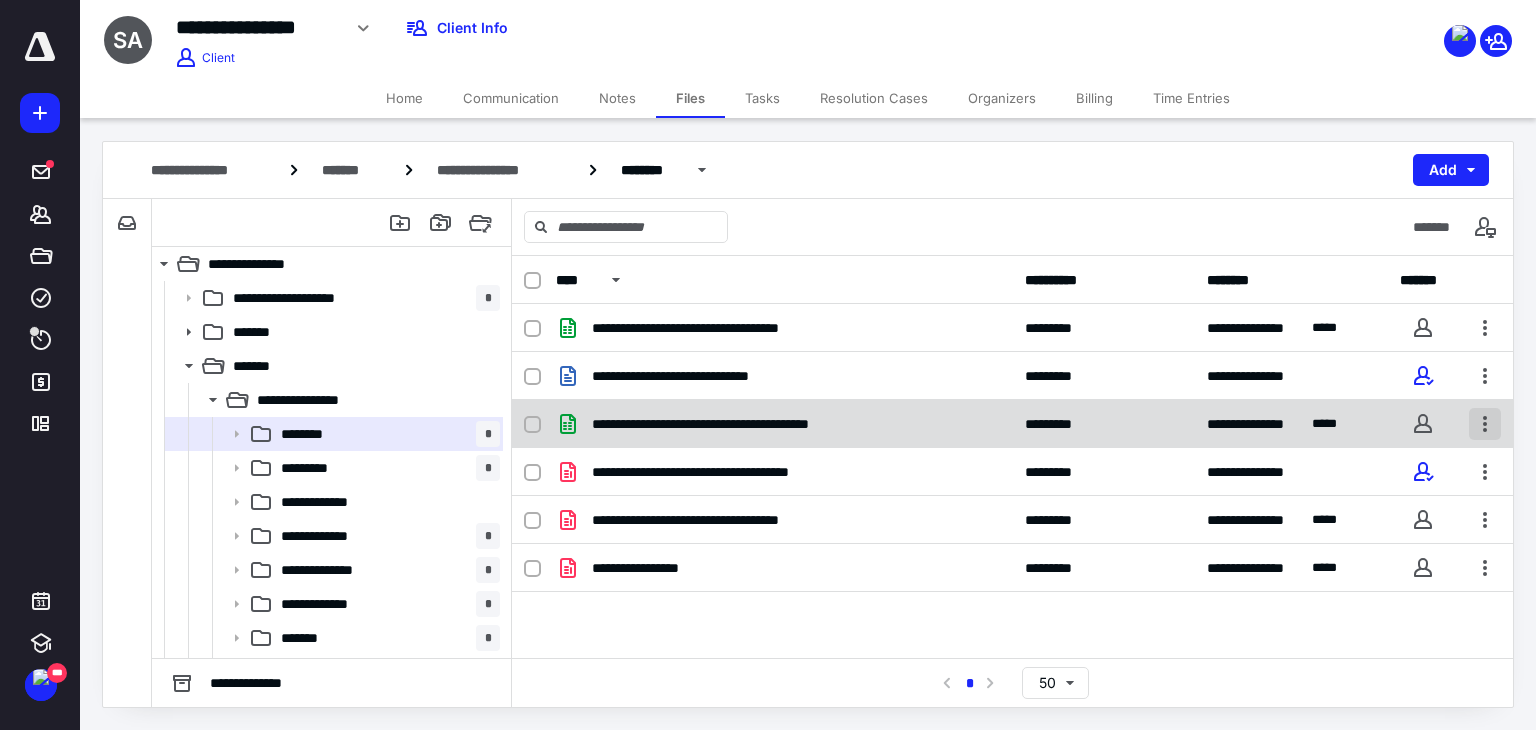 click at bounding box center [1485, 424] 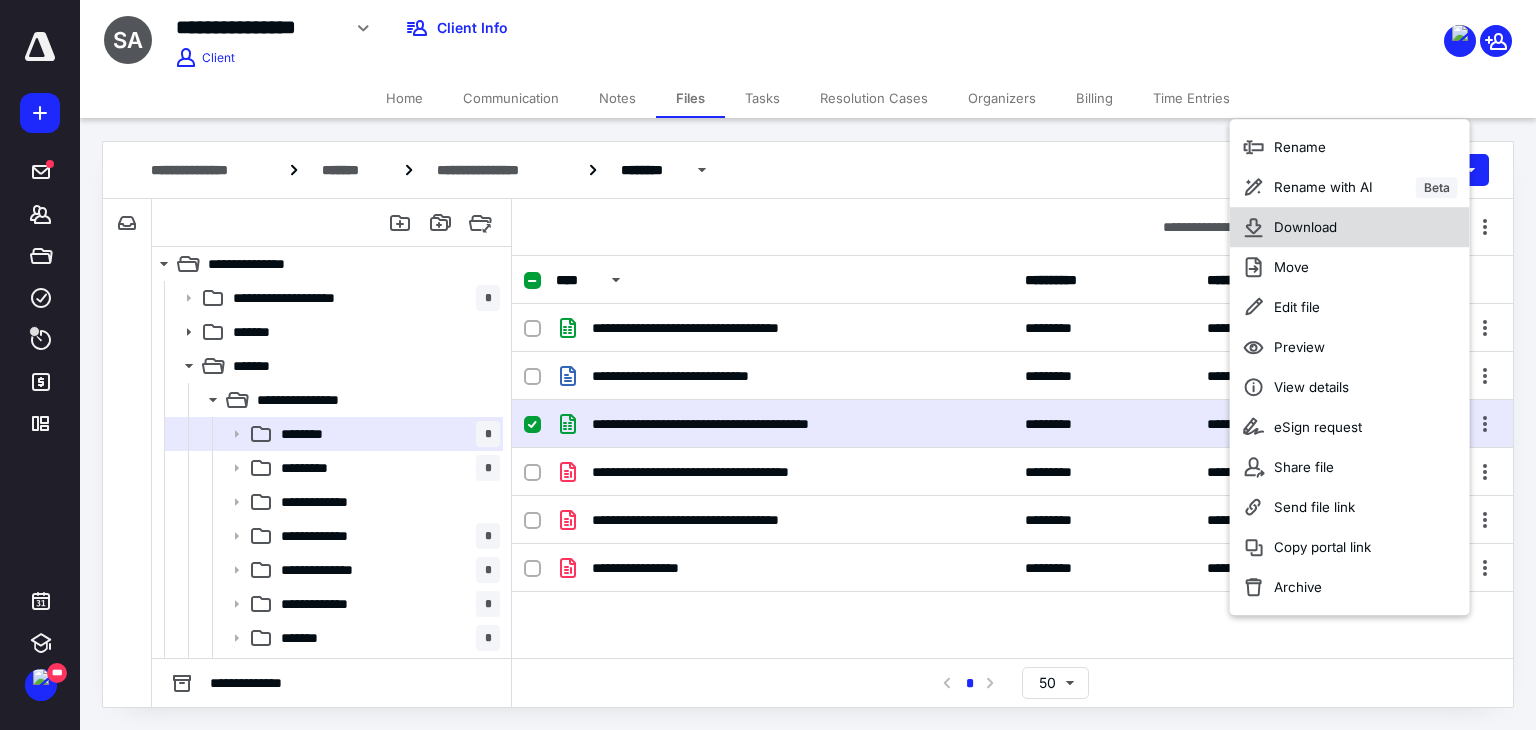 click on "Download" at bounding box center (1350, 227) 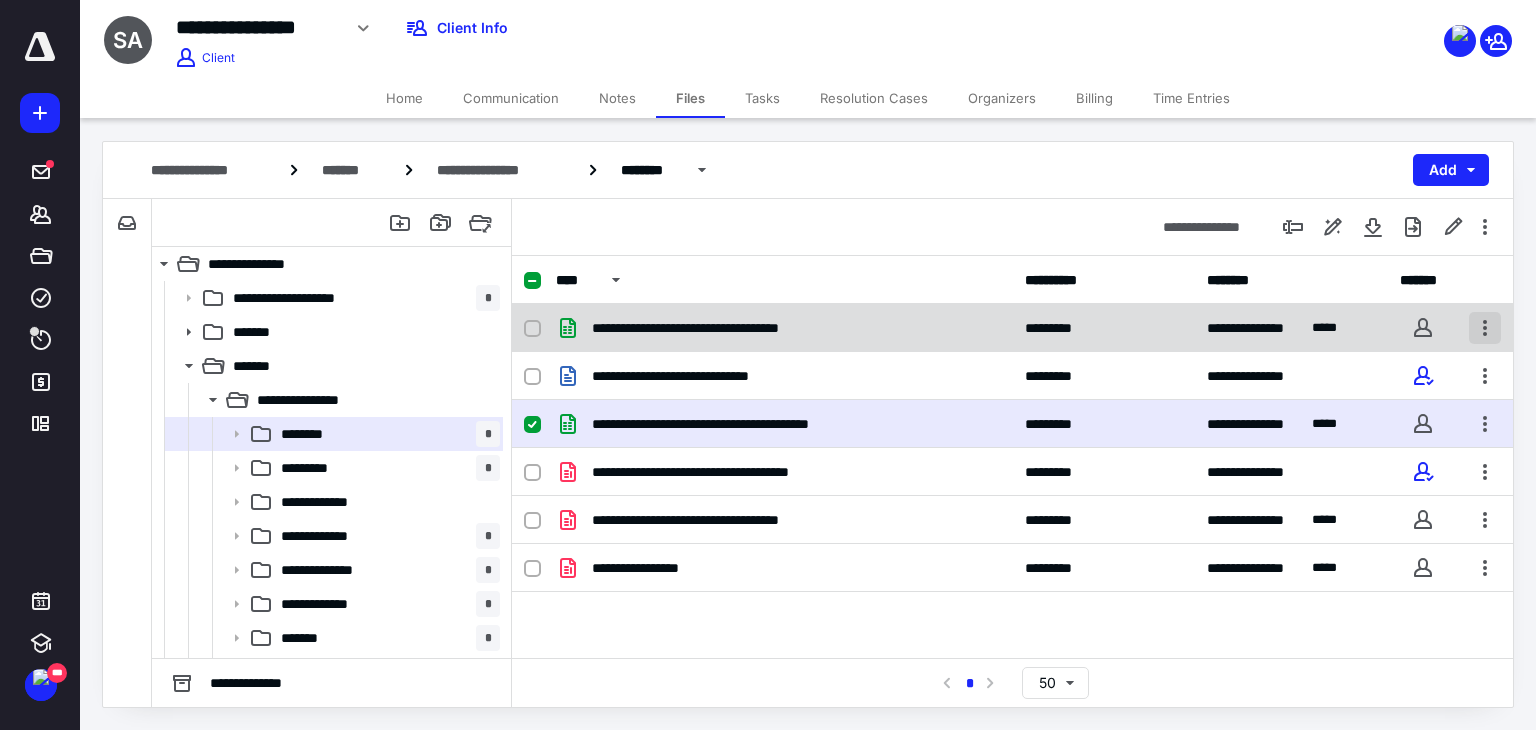 click at bounding box center (1485, 328) 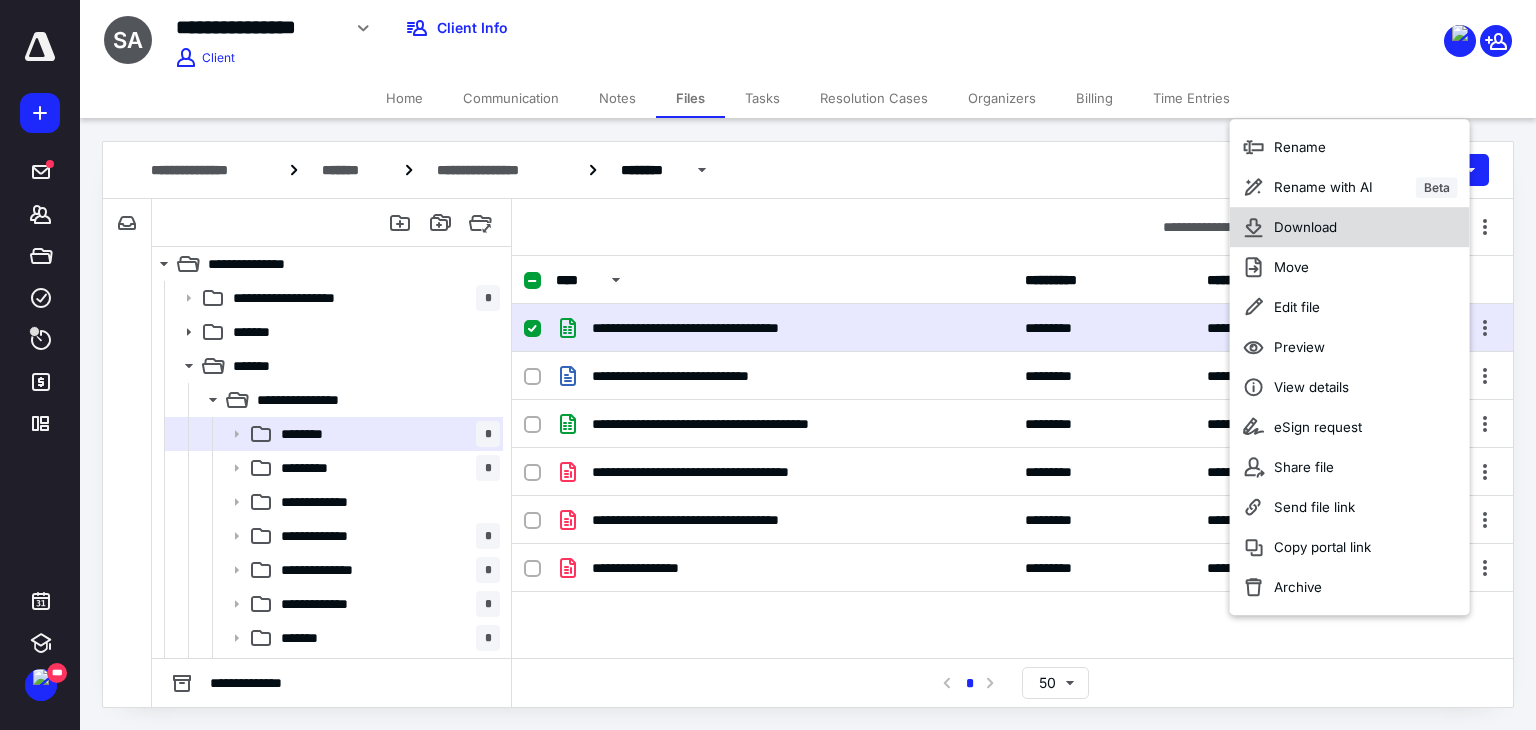 click on "Download" at bounding box center (1350, 227) 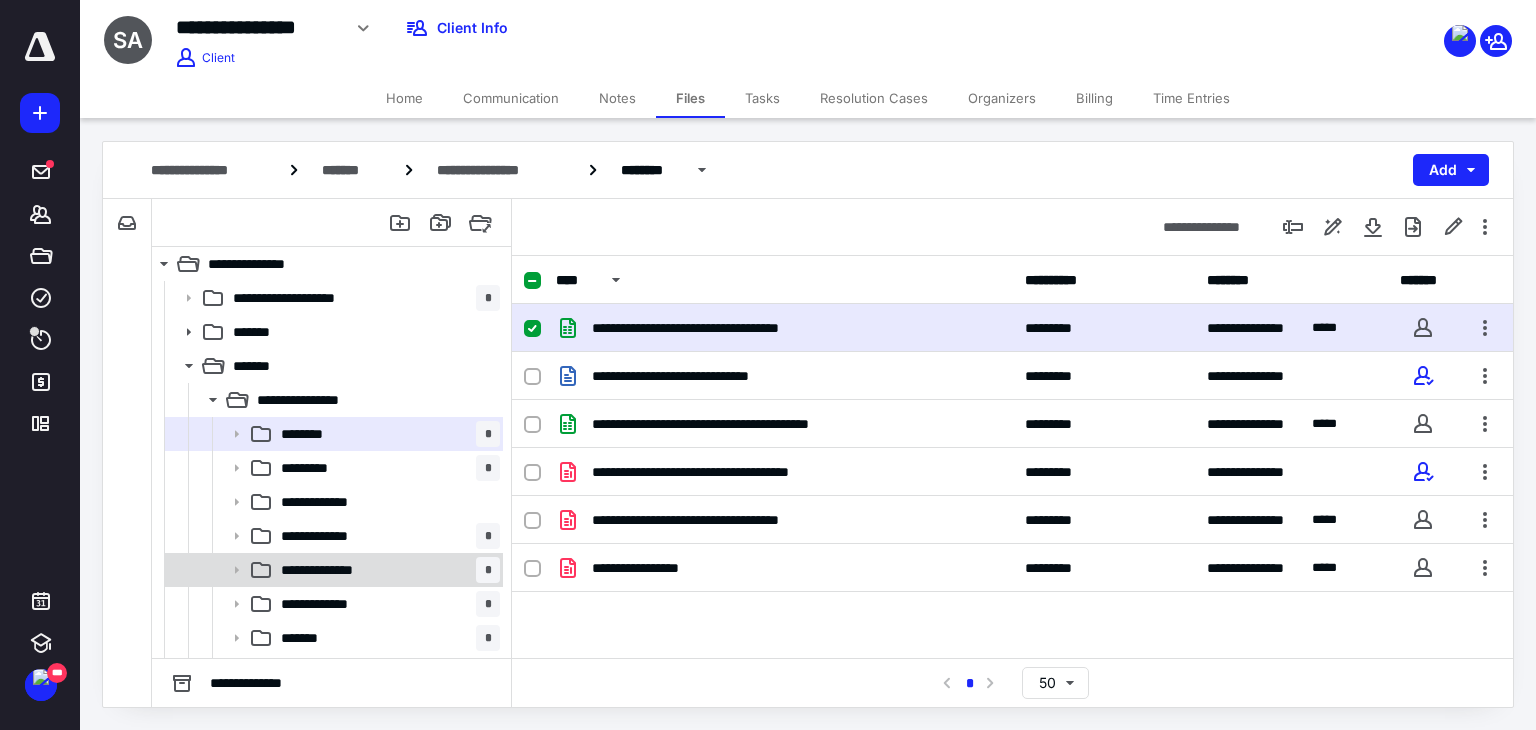 click on "**********" at bounding box center [386, 570] 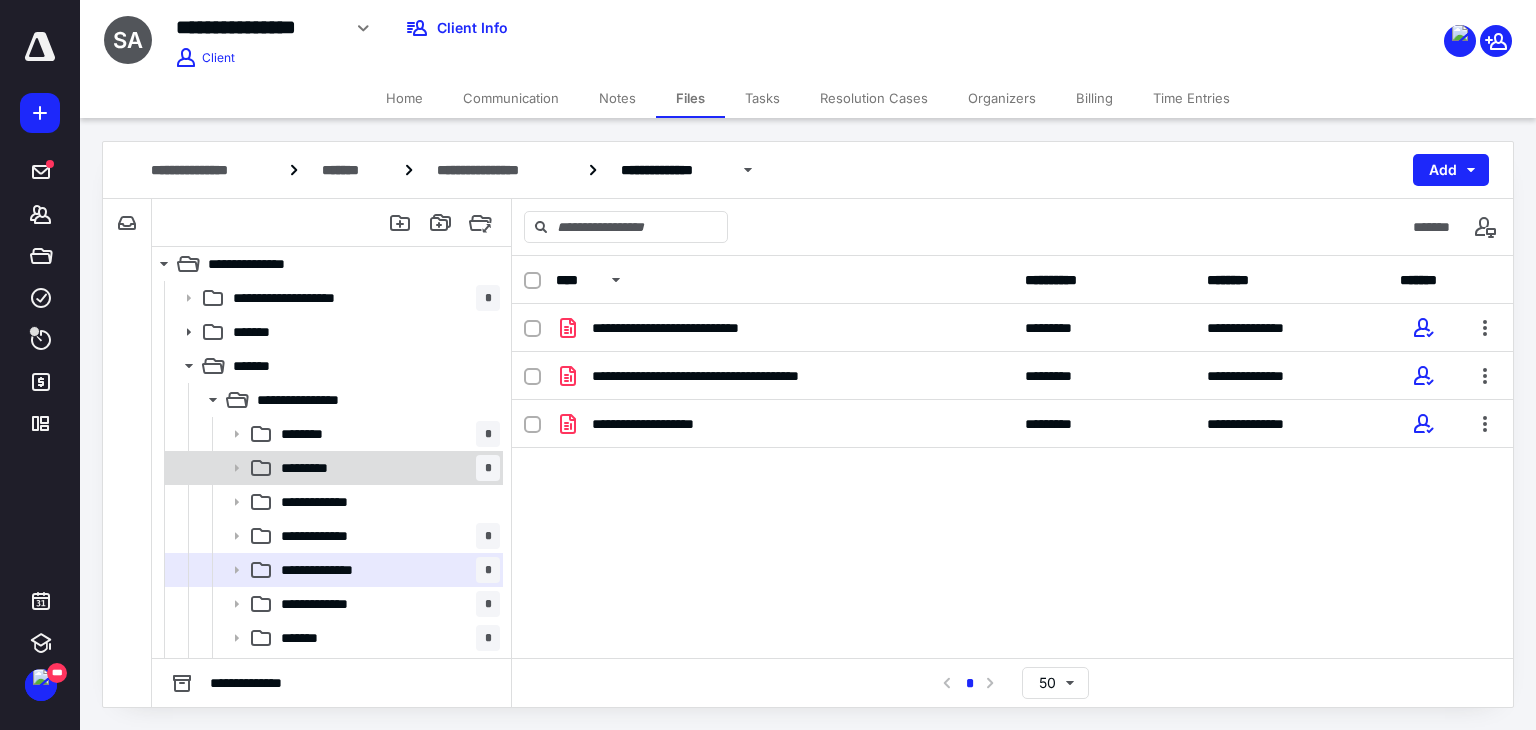 click on "********* *" at bounding box center (386, 468) 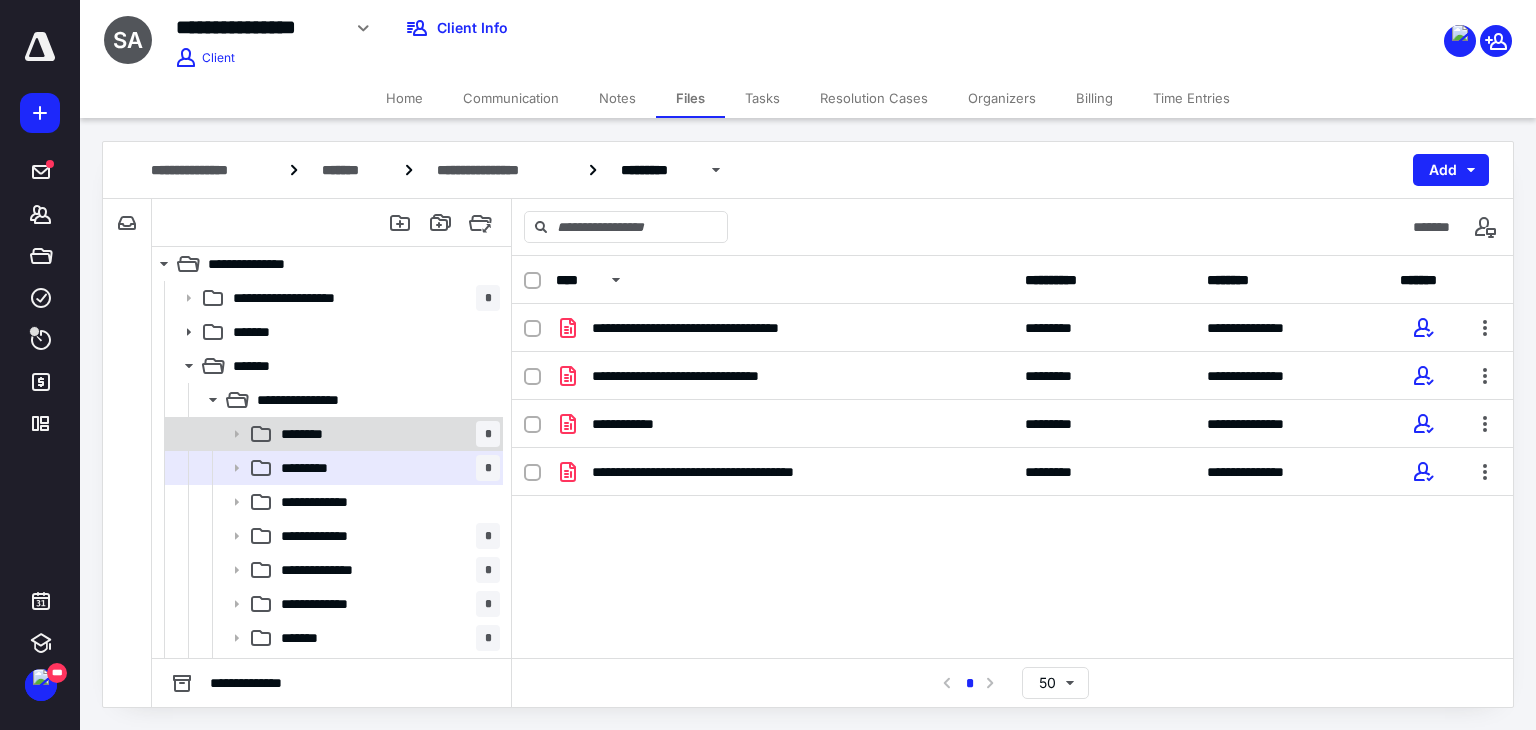 click on "********" at bounding box center (307, 434) 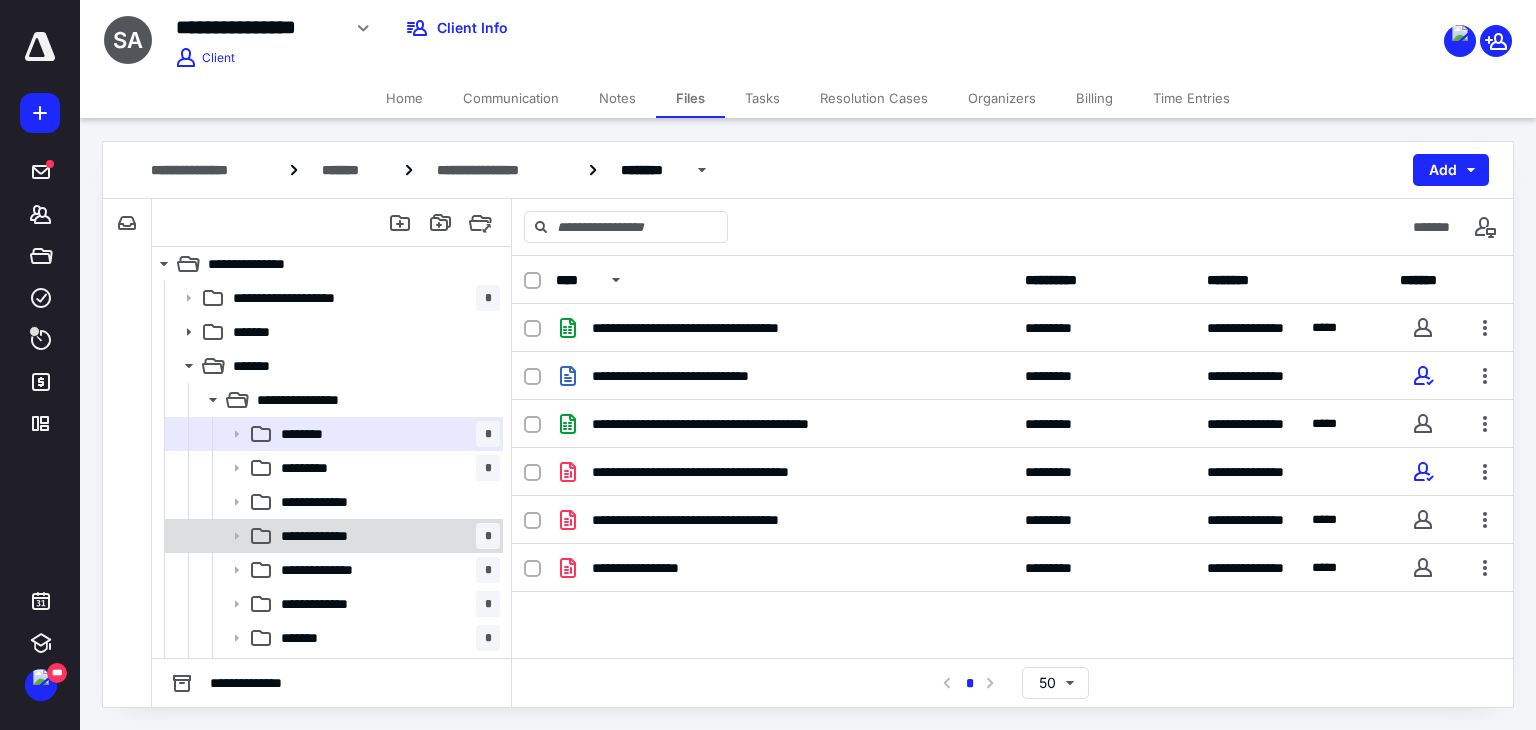 click on "**********" at bounding box center [386, 536] 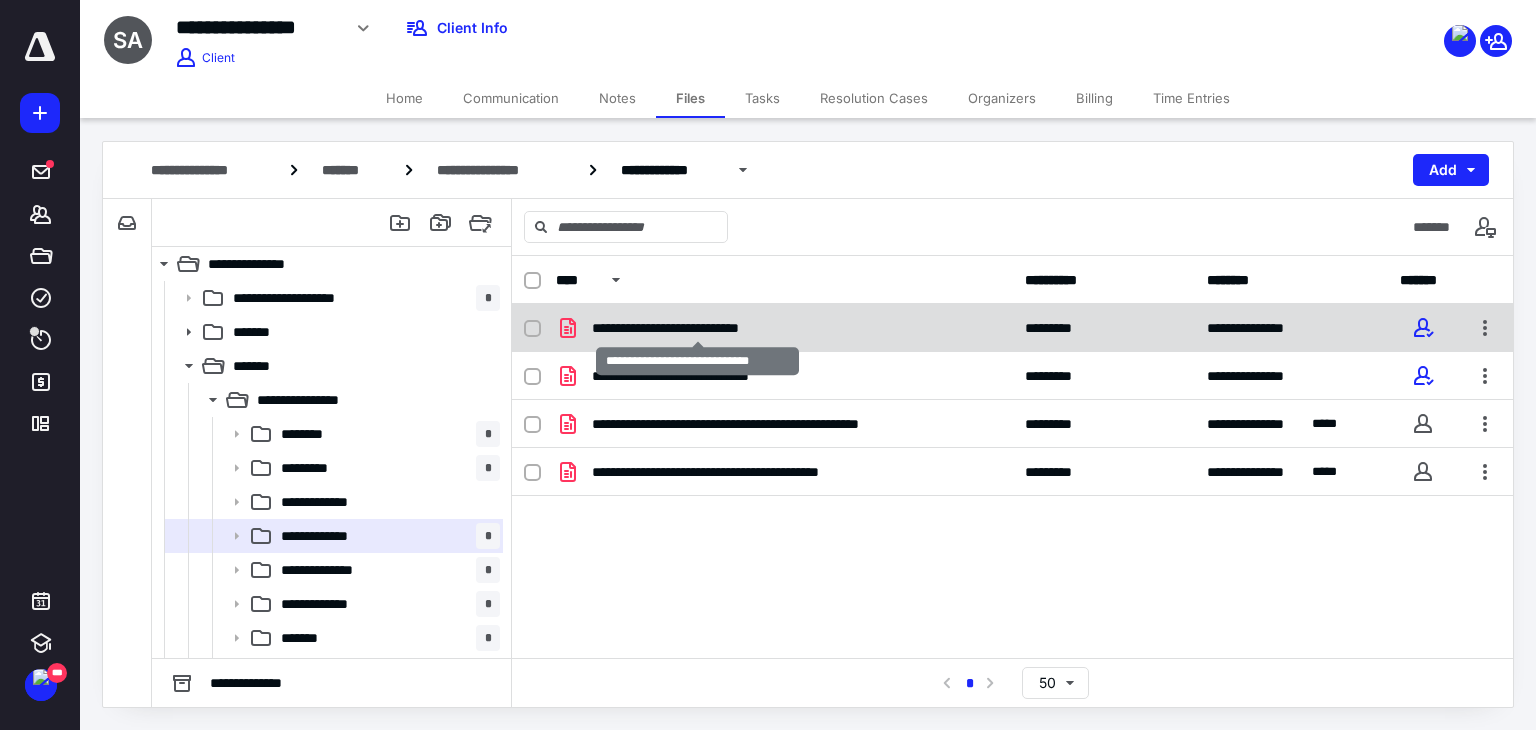 click on "**********" at bounding box center [698, 328] 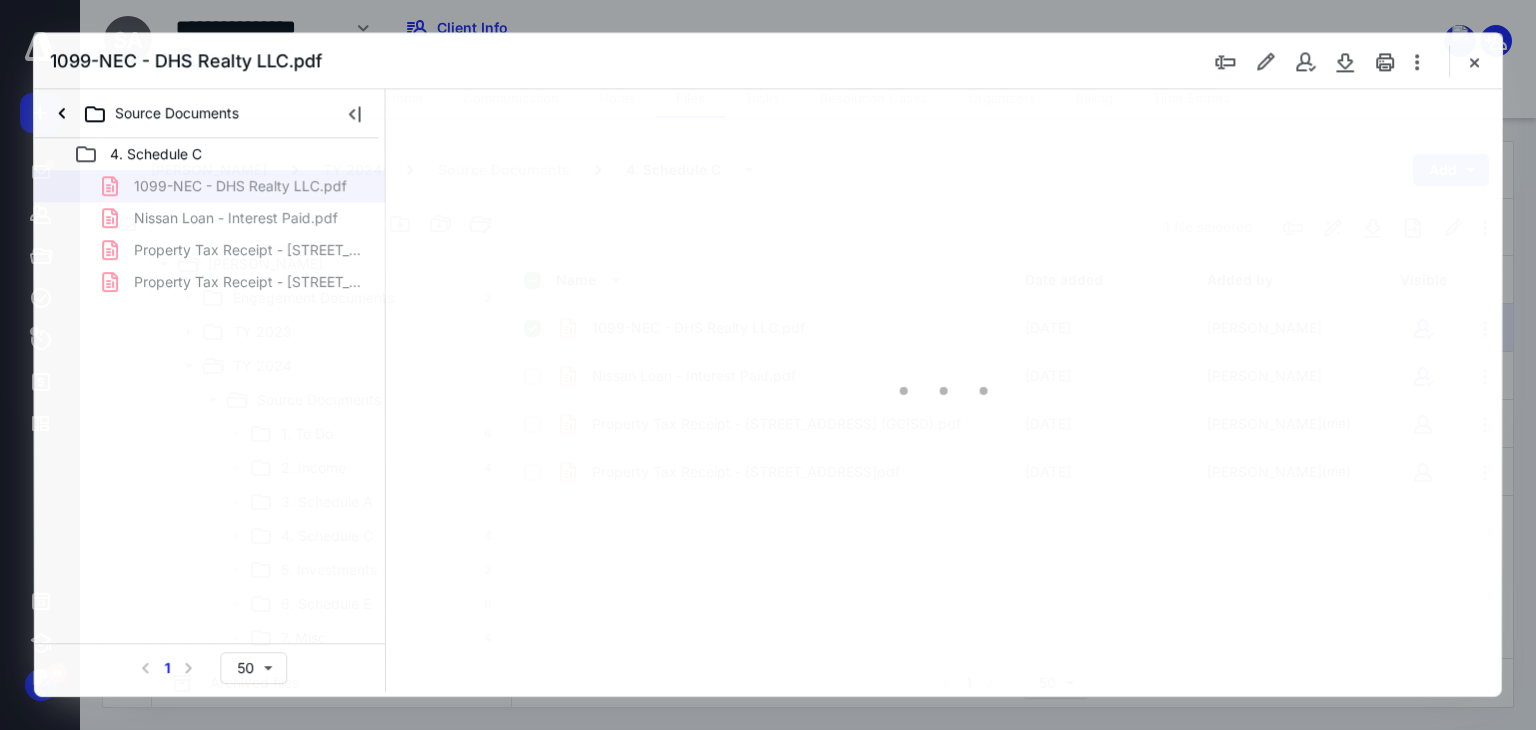 scroll, scrollTop: 0, scrollLeft: 0, axis: both 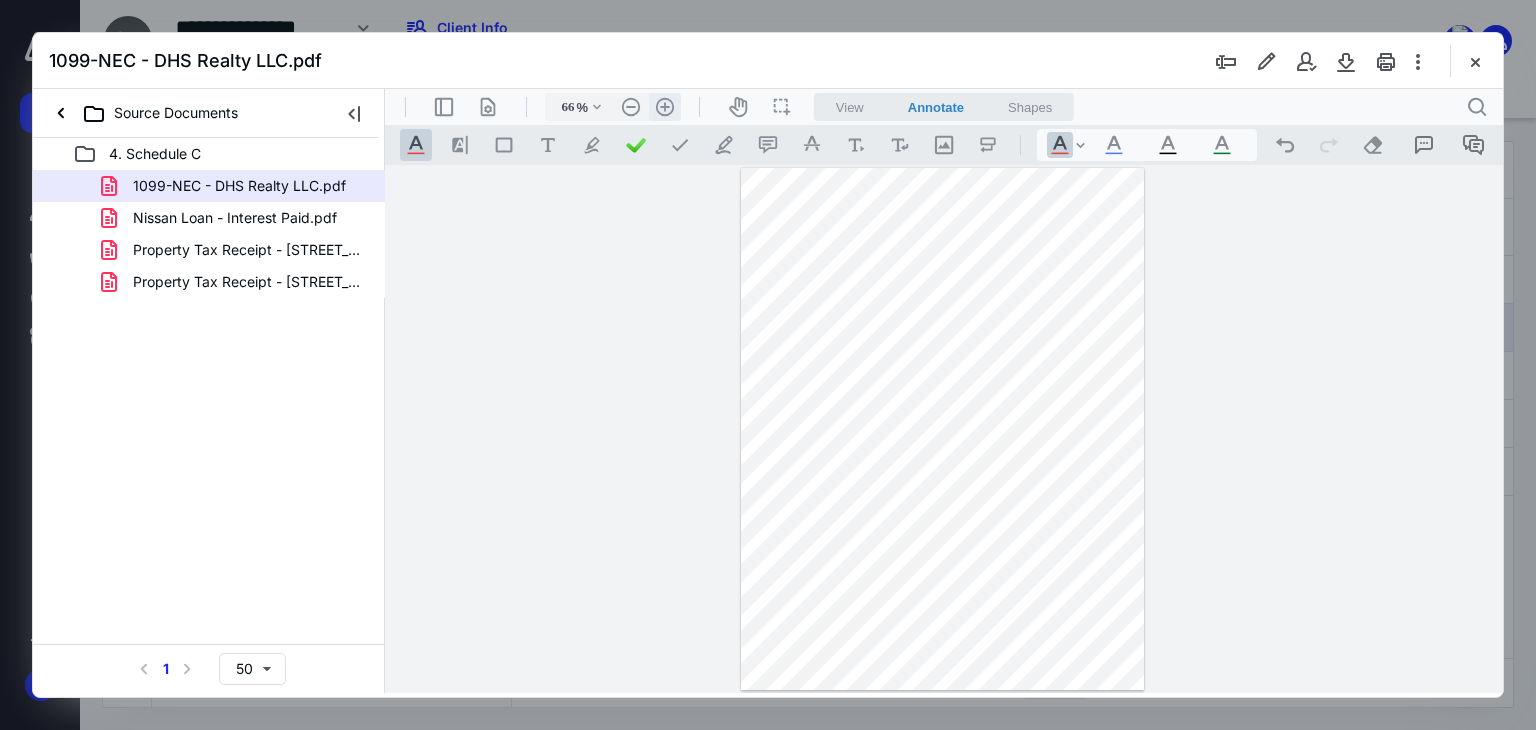 click on ".cls-1{fill:#abb0c4;} icon - header - zoom - in - line" at bounding box center [665, 107] 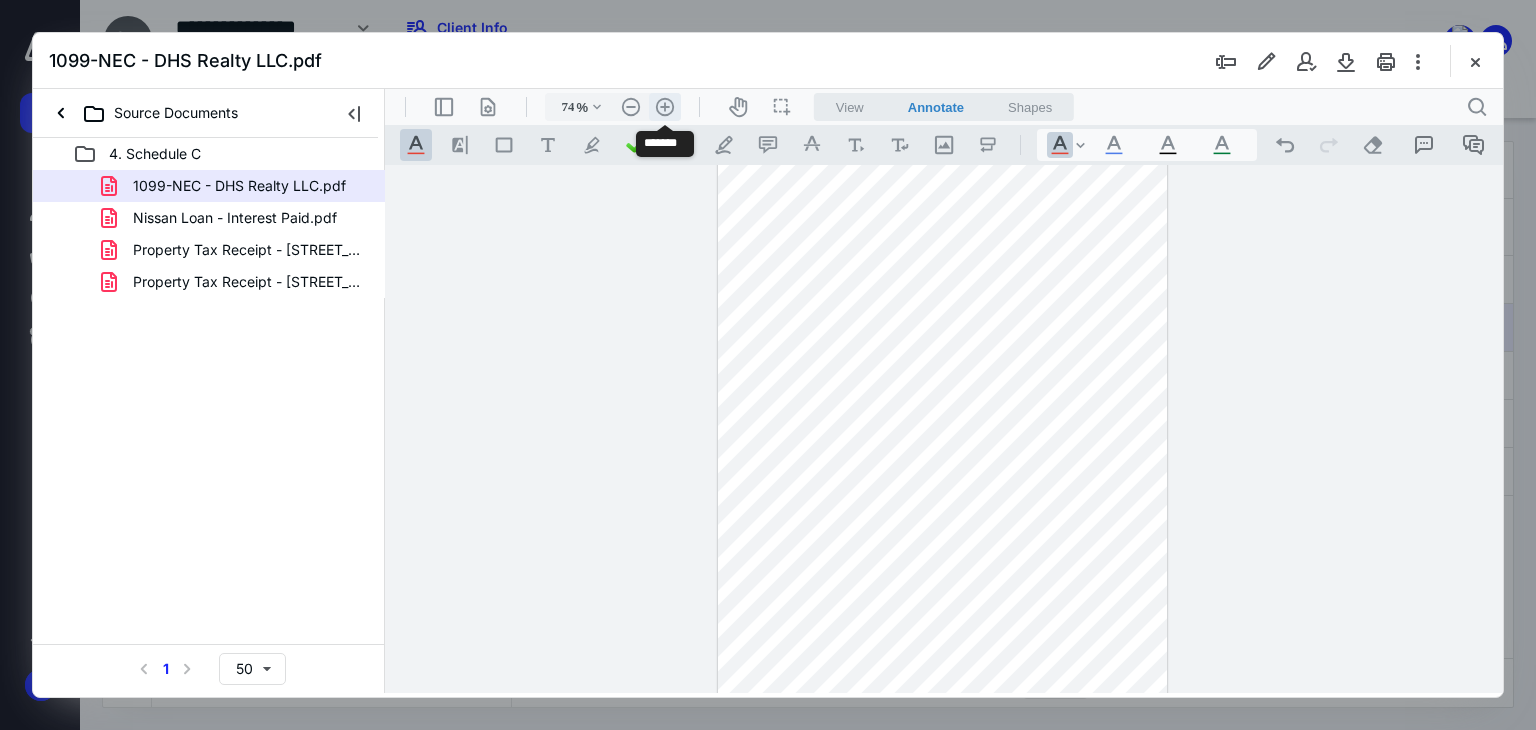 click on ".cls-1{fill:#abb0c4;} icon - header - zoom - in - line" at bounding box center [665, 107] 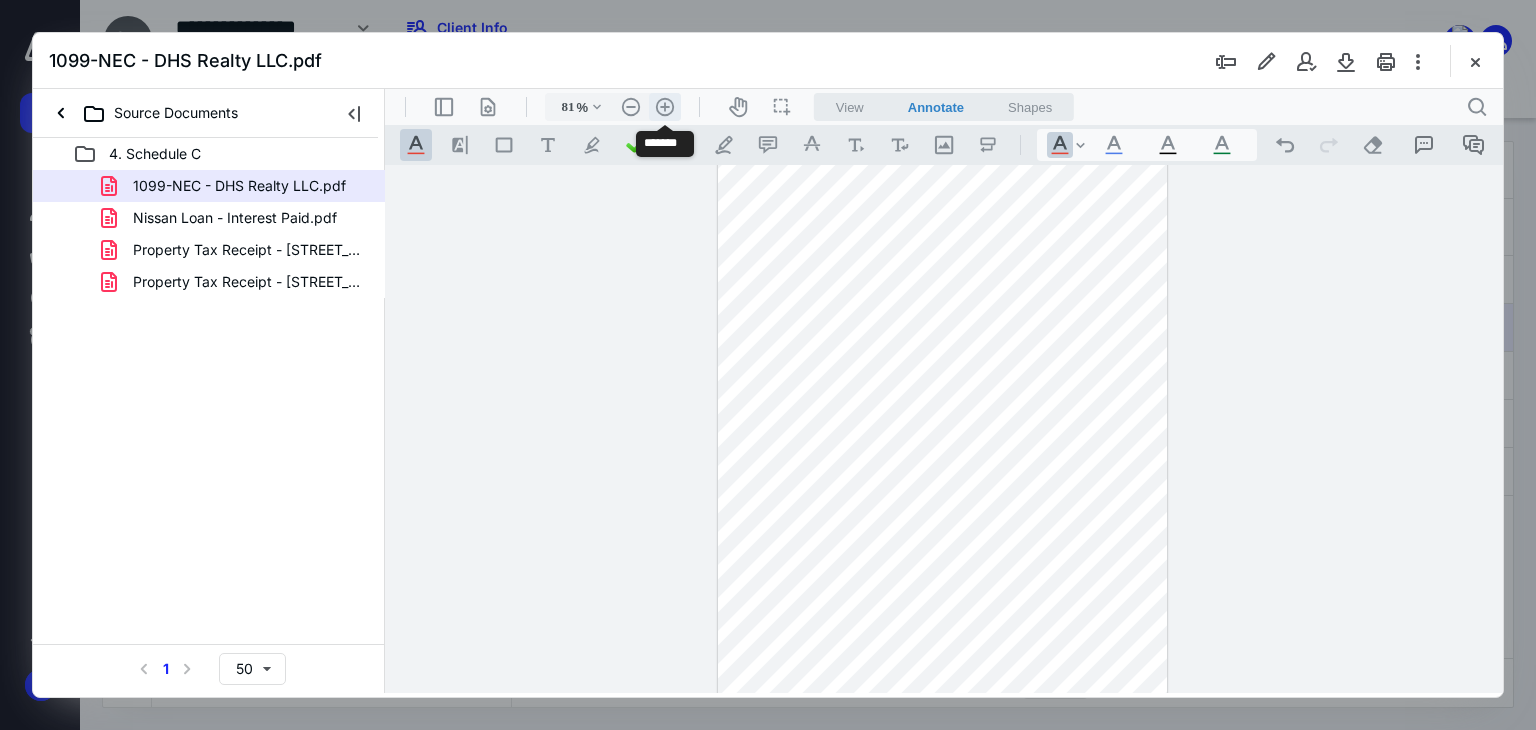 click on ".cls-1{fill:#abb0c4;} icon - header - zoom - in - line" at bounding box center [665, 107] 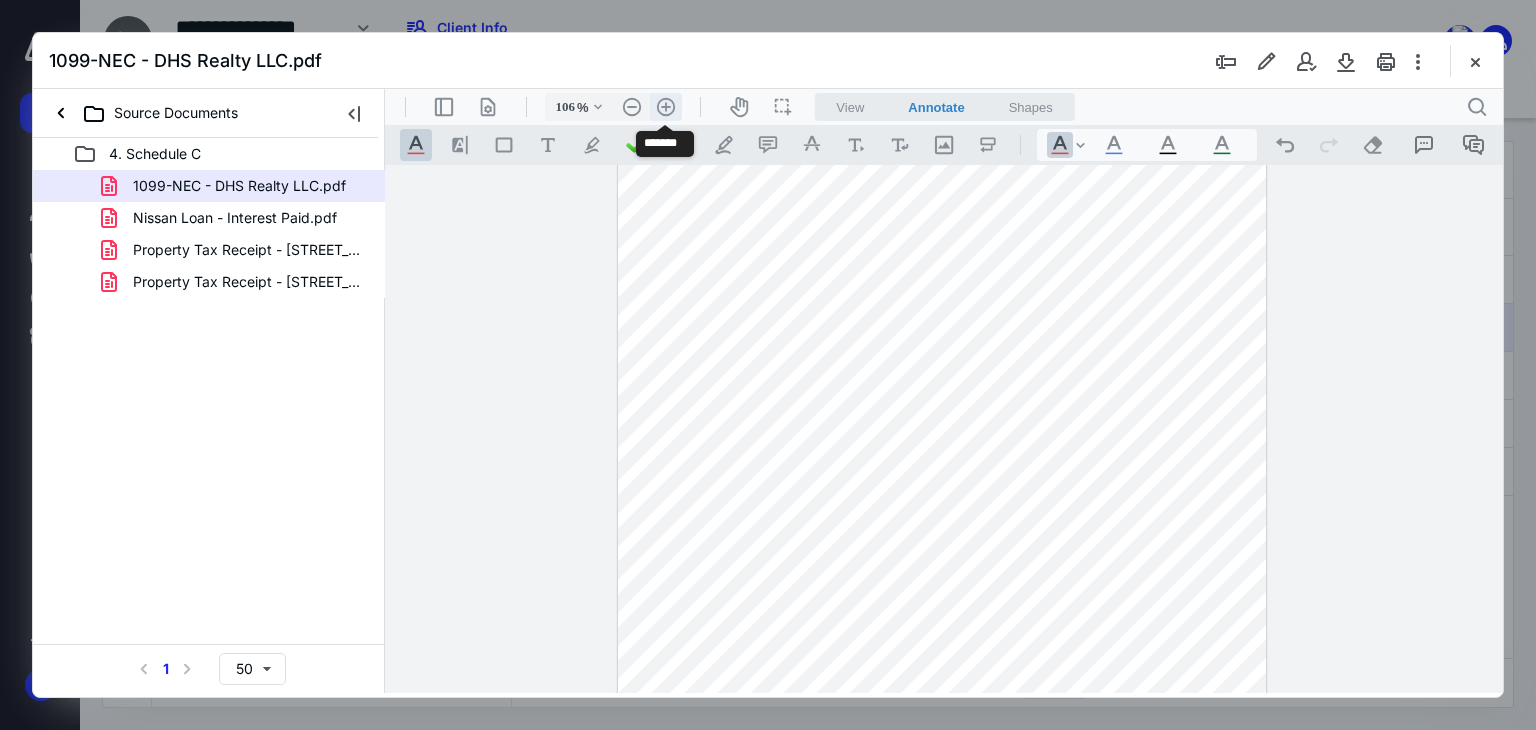 click on ".cls-1{fill:#abb0c4;} icon - header - zoom - in - line" at bounding box center [666, 107] 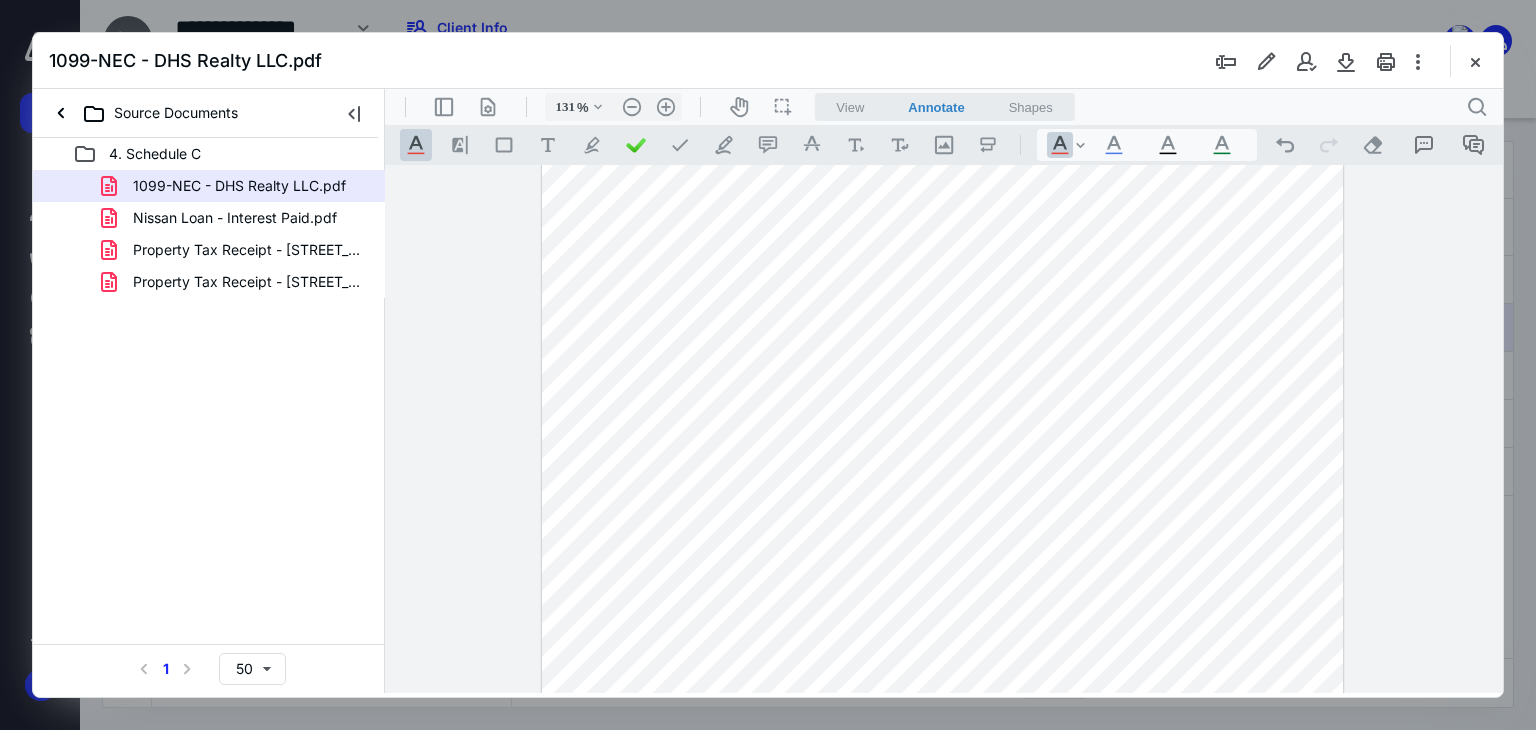 scroll, scrollTop: 0, scrollLeft: 0, axis: both 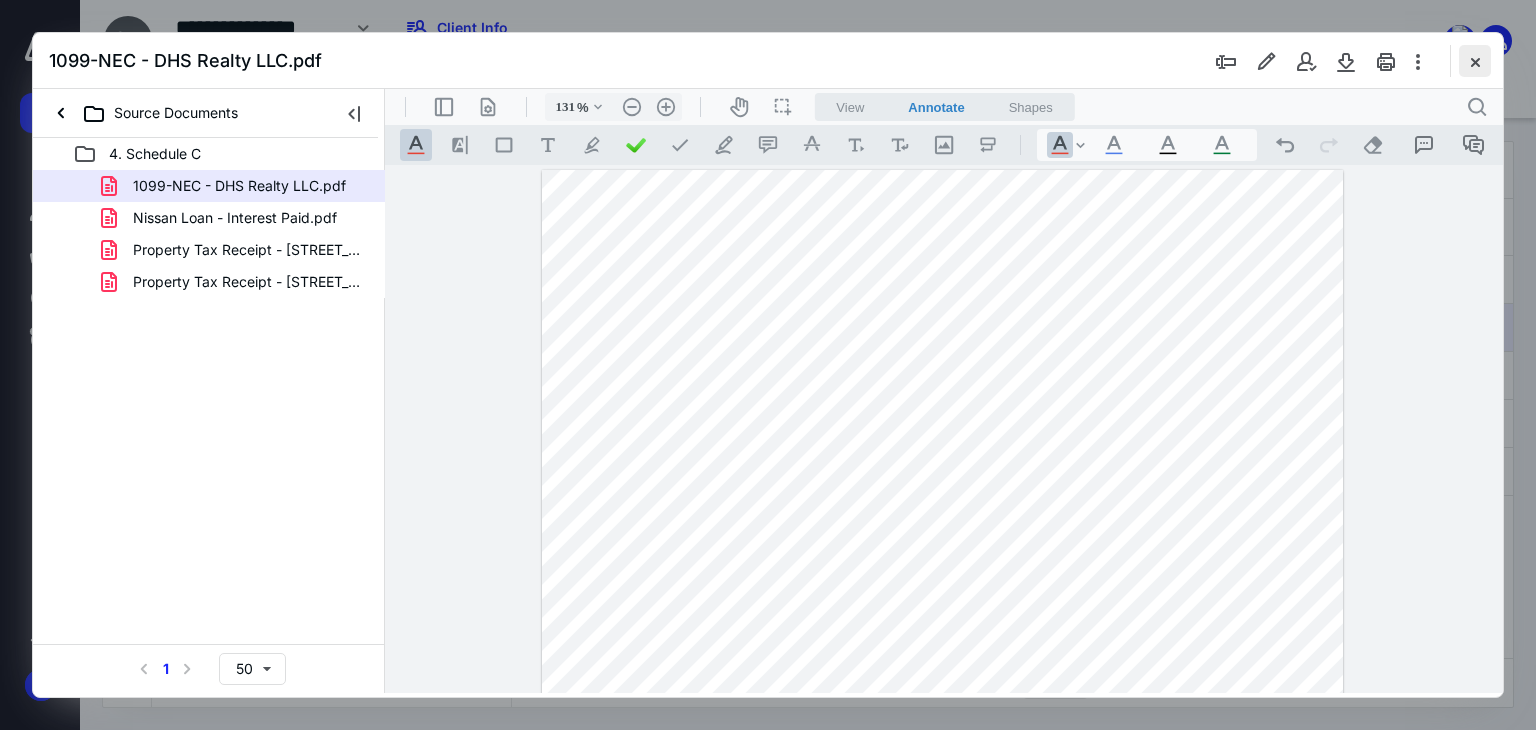 click at bounding box center [1475, 61] 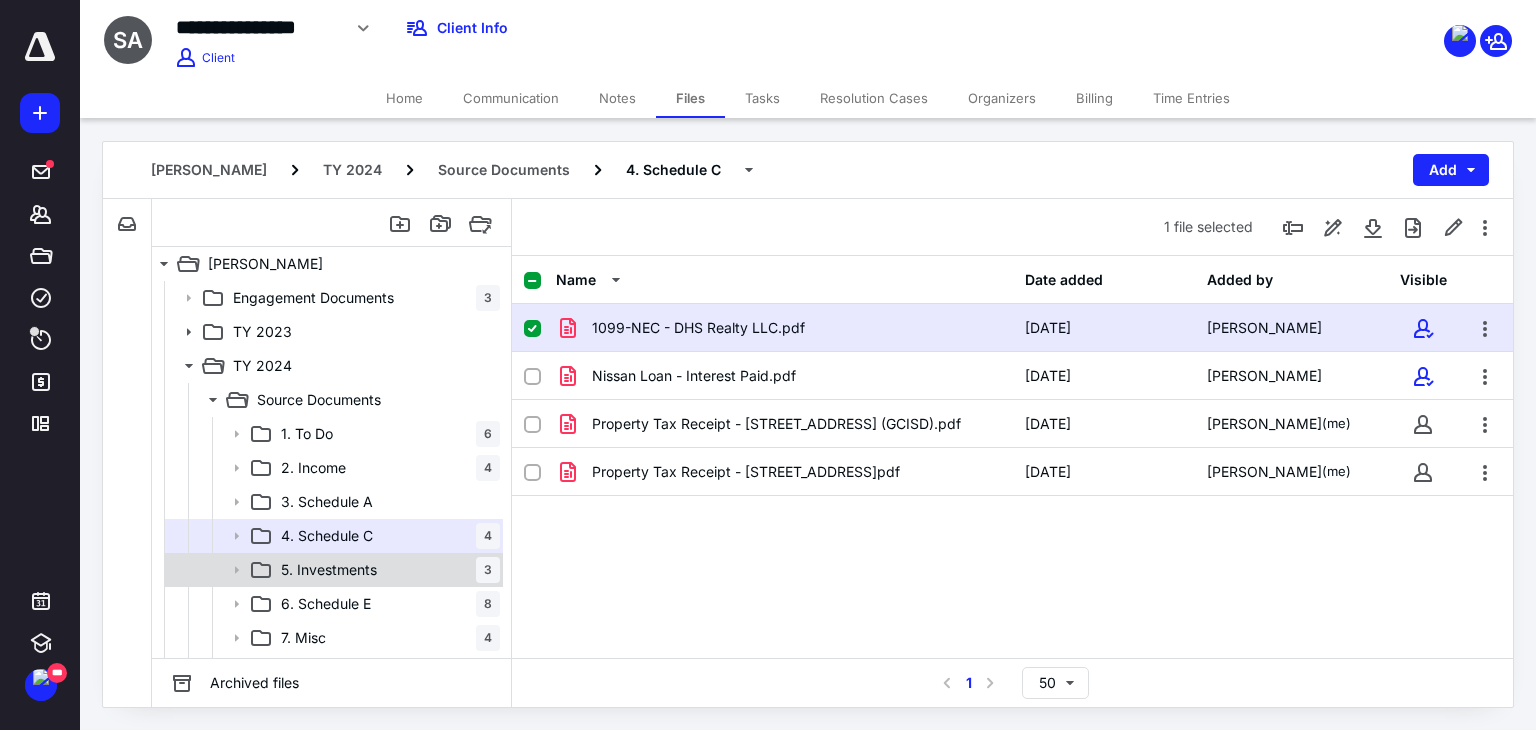 click on "5. Investments 3" at bounding box center [386, 570] 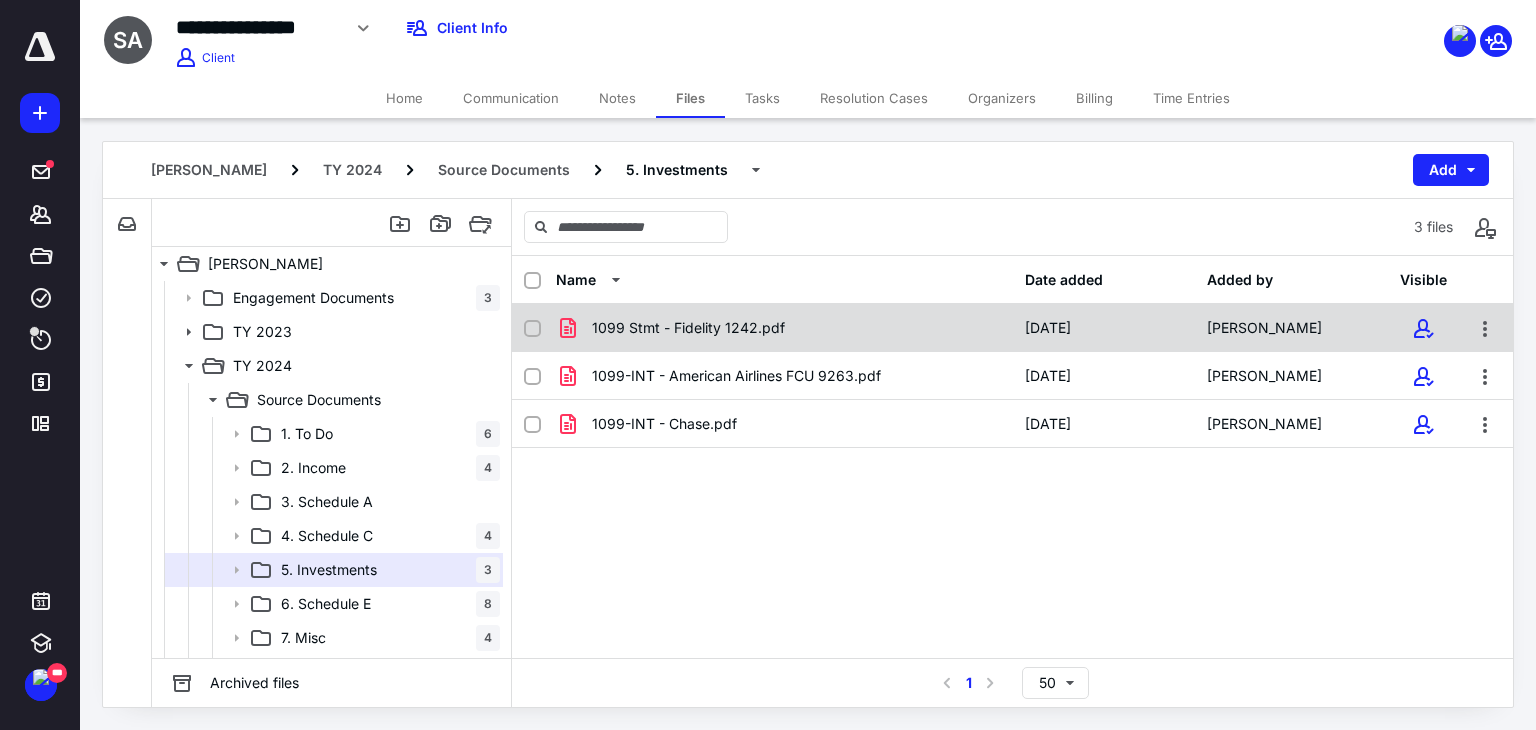click on "1099 Stmt - Fidelity 1242.pdf" at bounding box center (784, 328) 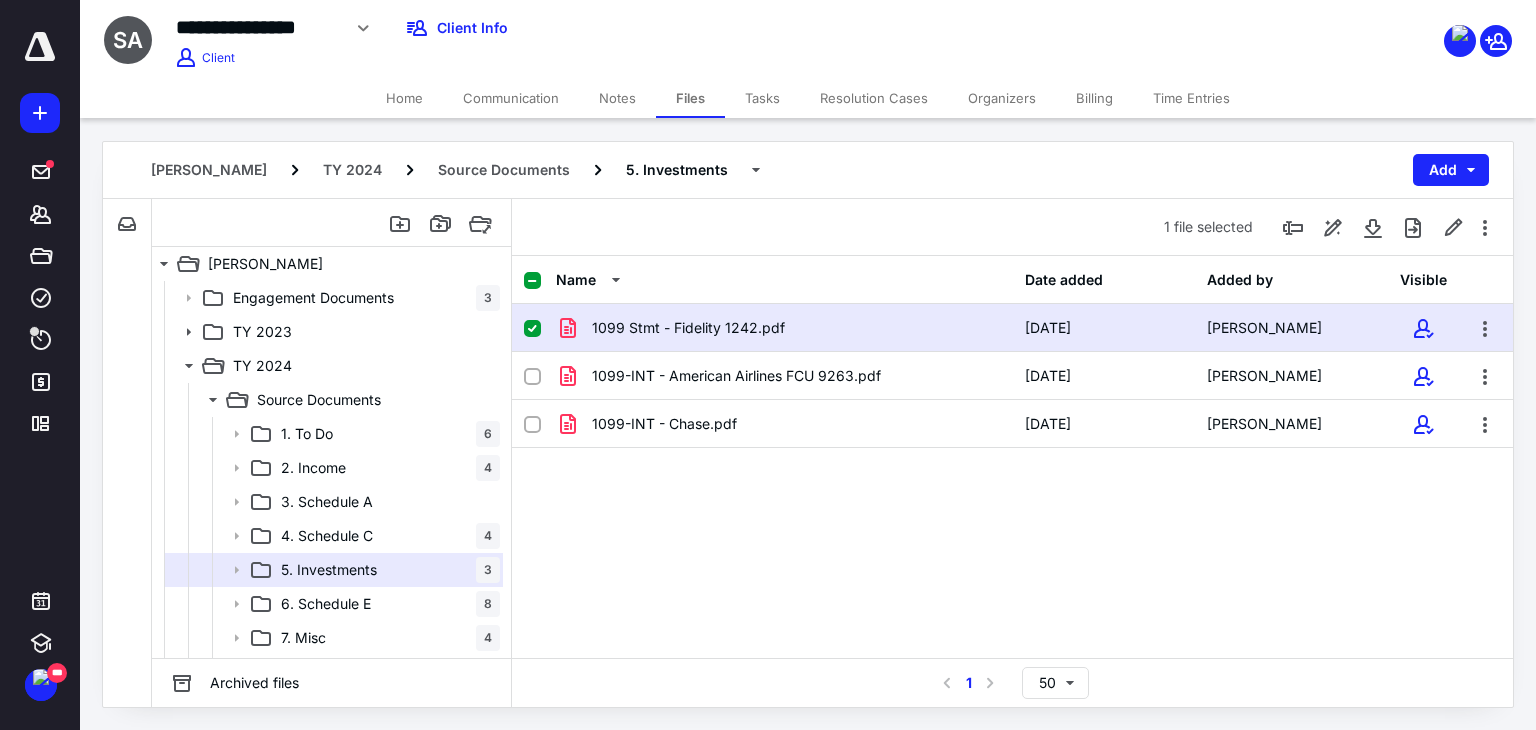 click on "1099 Stmt - Fidelity 1242.pdf" at bounding box center (784, 328) 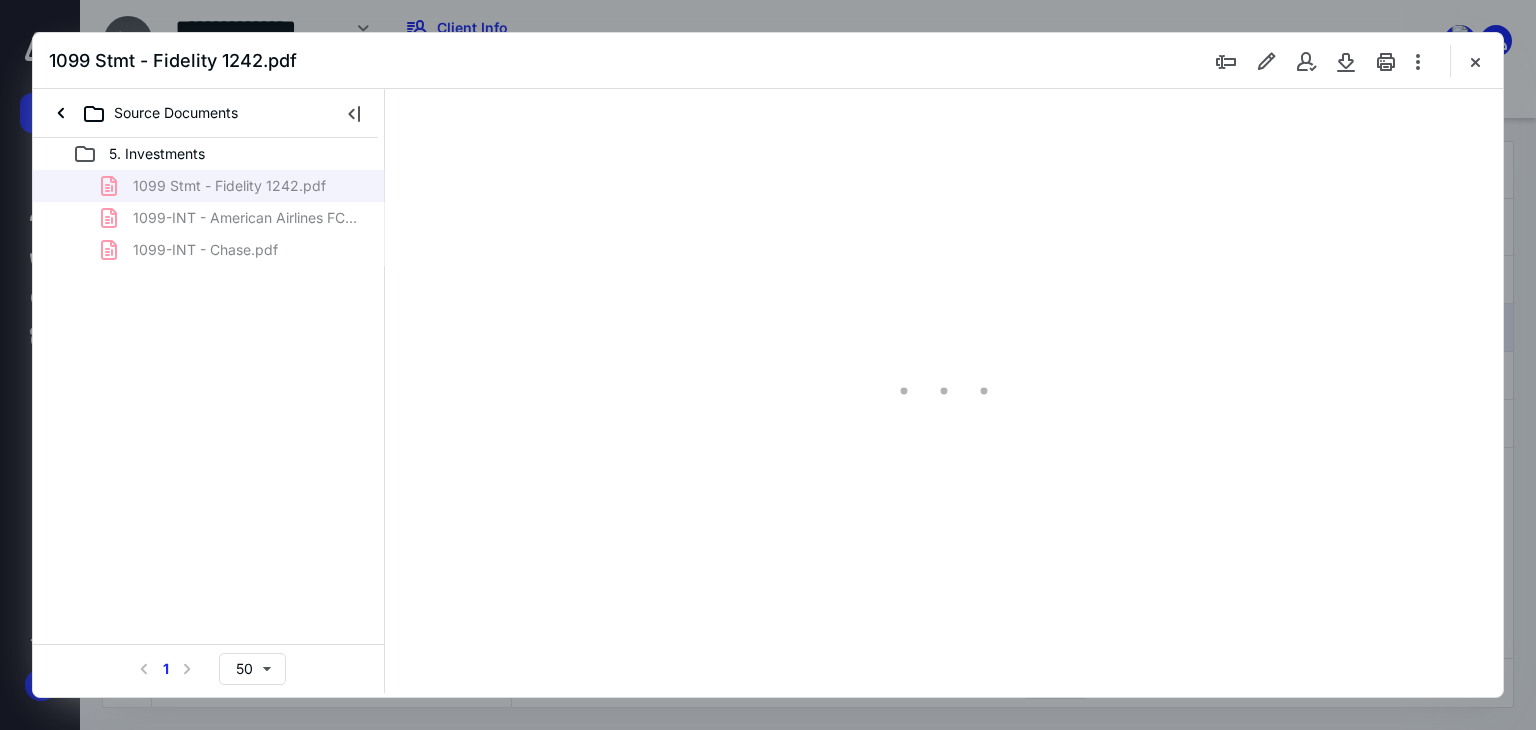 scroll, scrollTop: 0, scrollLeft: 0, axis: both 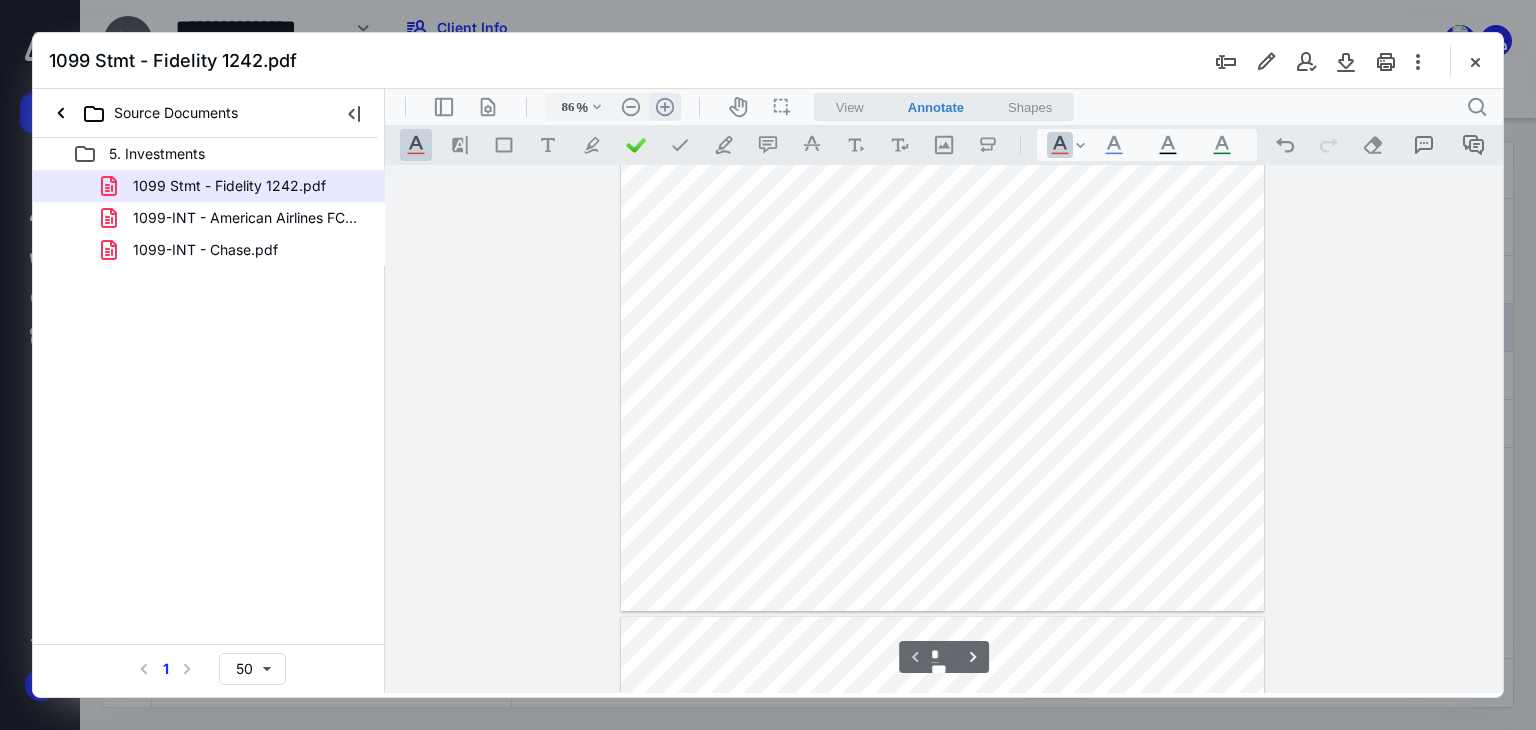 click on ".cls-1{fill:#abb0c4;} icon - header - zoom - in - line" at bounding box center [665, 107] 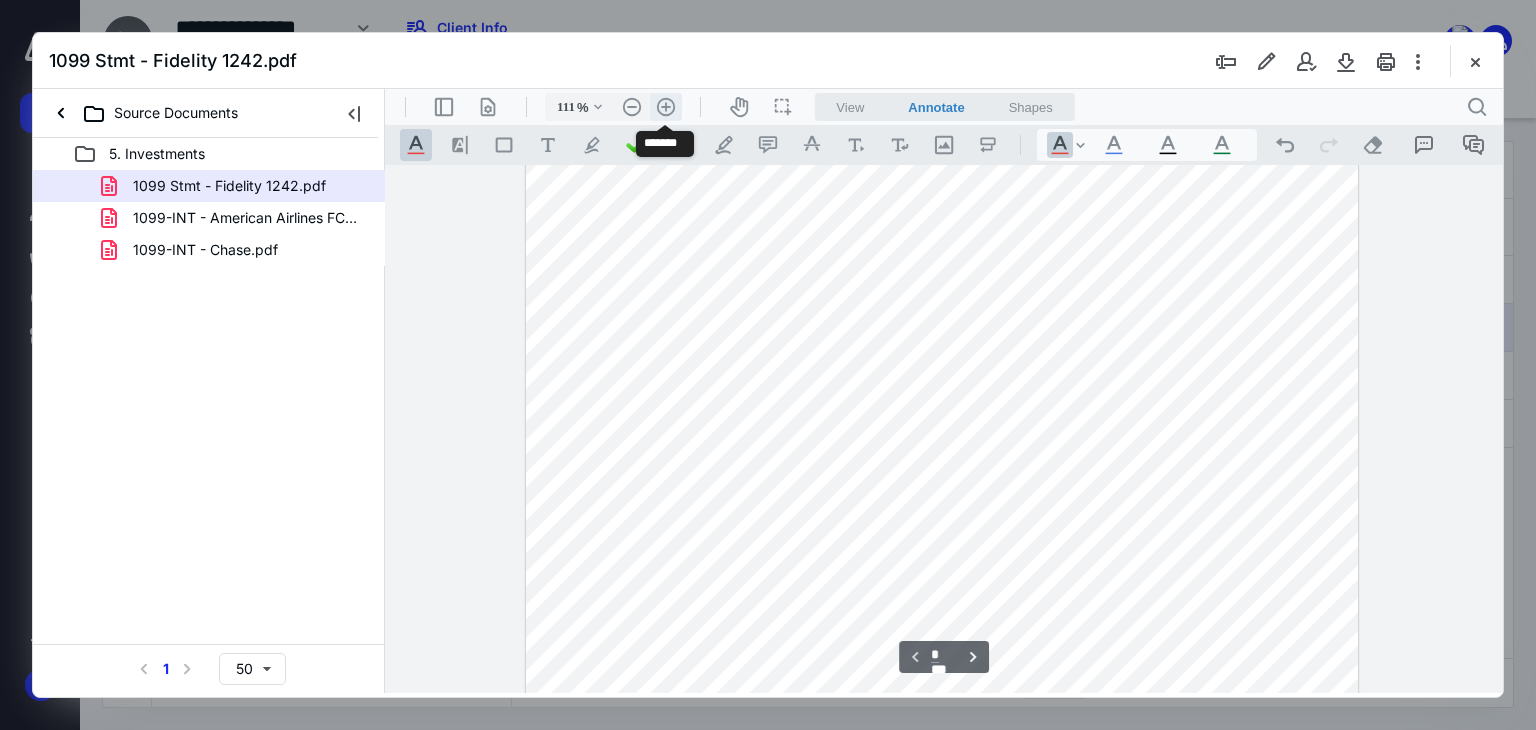 scroll, scrollTop: 167, scrollLeft: 0, axis: vertical 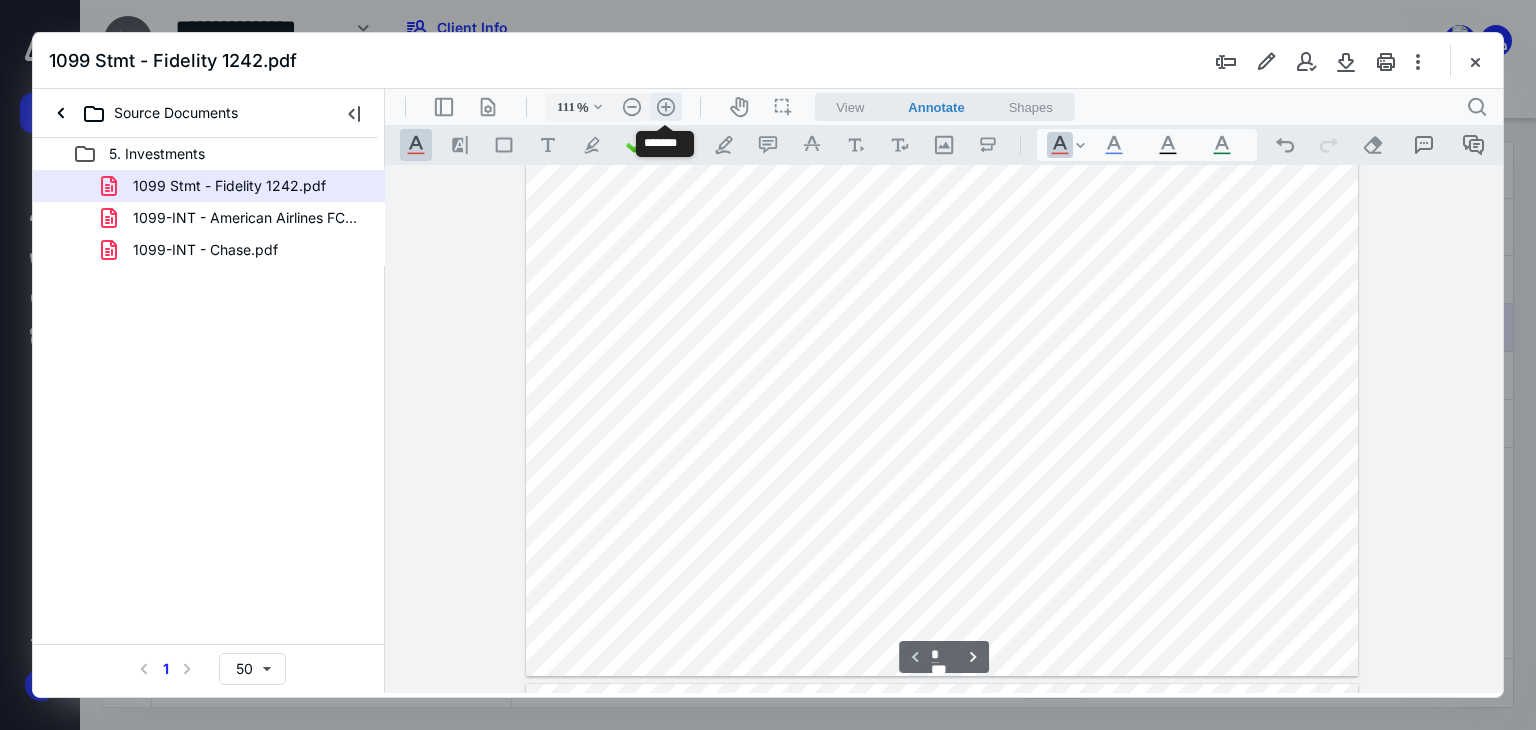 click on ".cls-1{fill:#abb0c4;} icon - header - zoom - in - line" at bounding box center [666, 107] 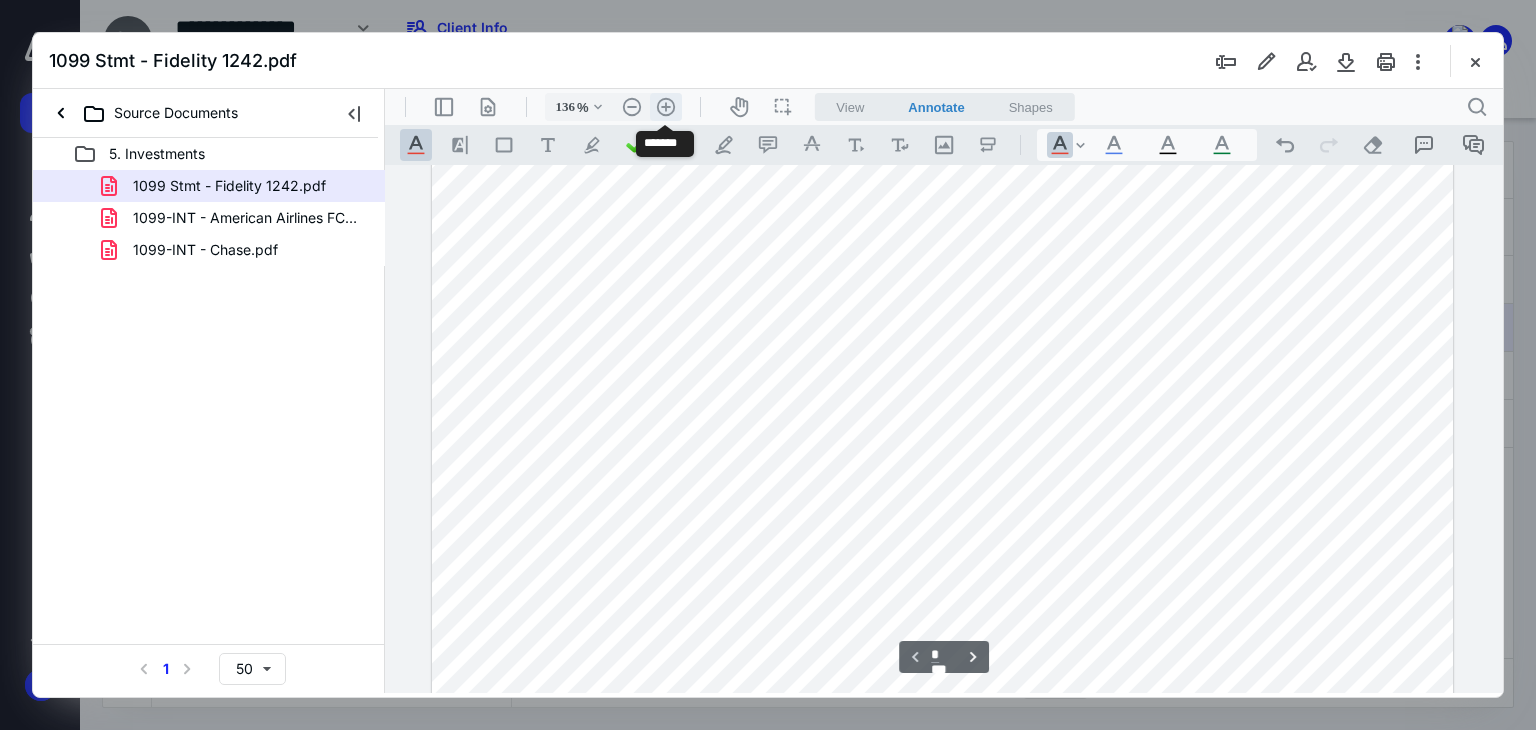 scroll, scrollTop: 344, scrollLeft: 56, axis: both 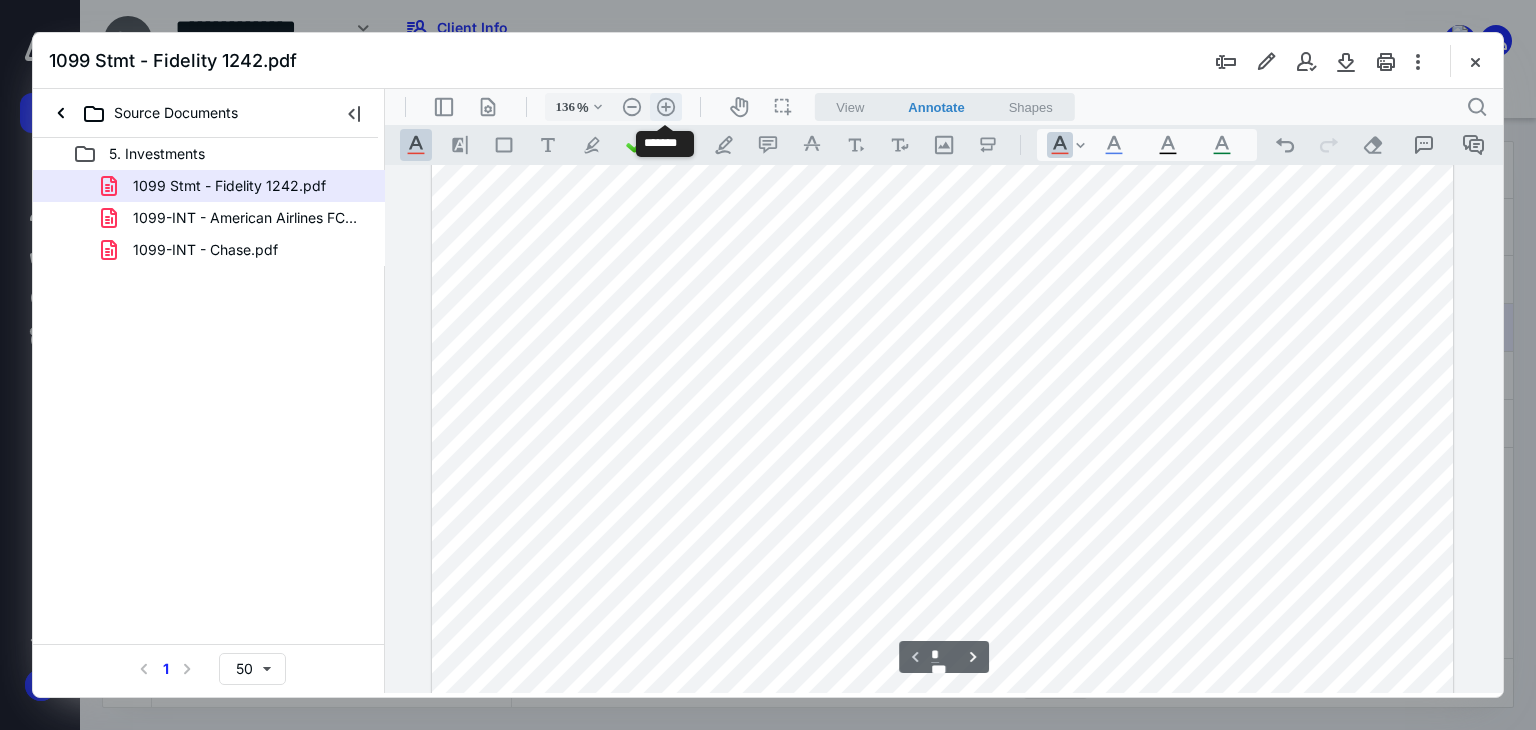 click on ".cls-1{fill:#abb0c4;} icon - header - zoom - in - line" at bounding box center (666, 107) 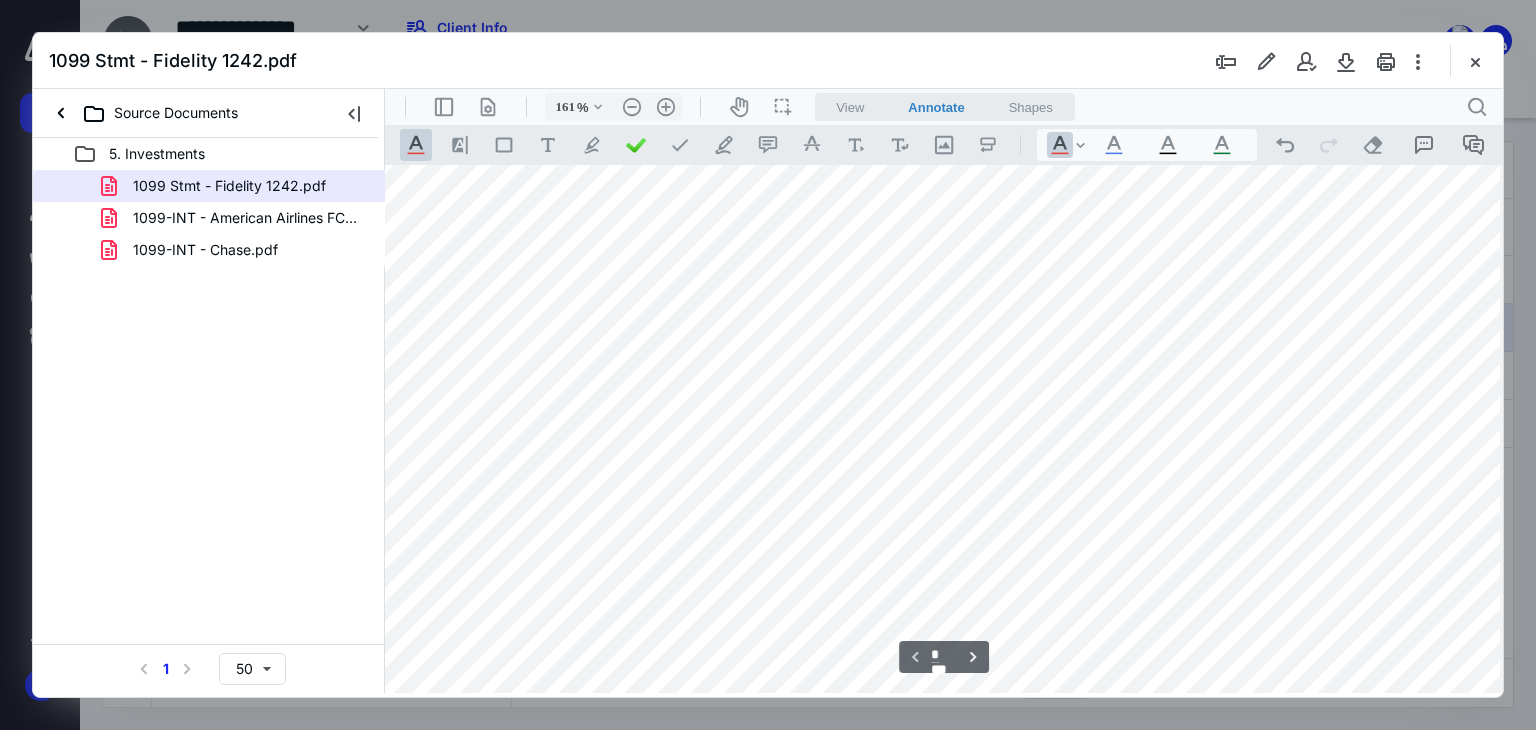 scroll, scrollTop: 0, scrollLeft: 56, axis: horizontal 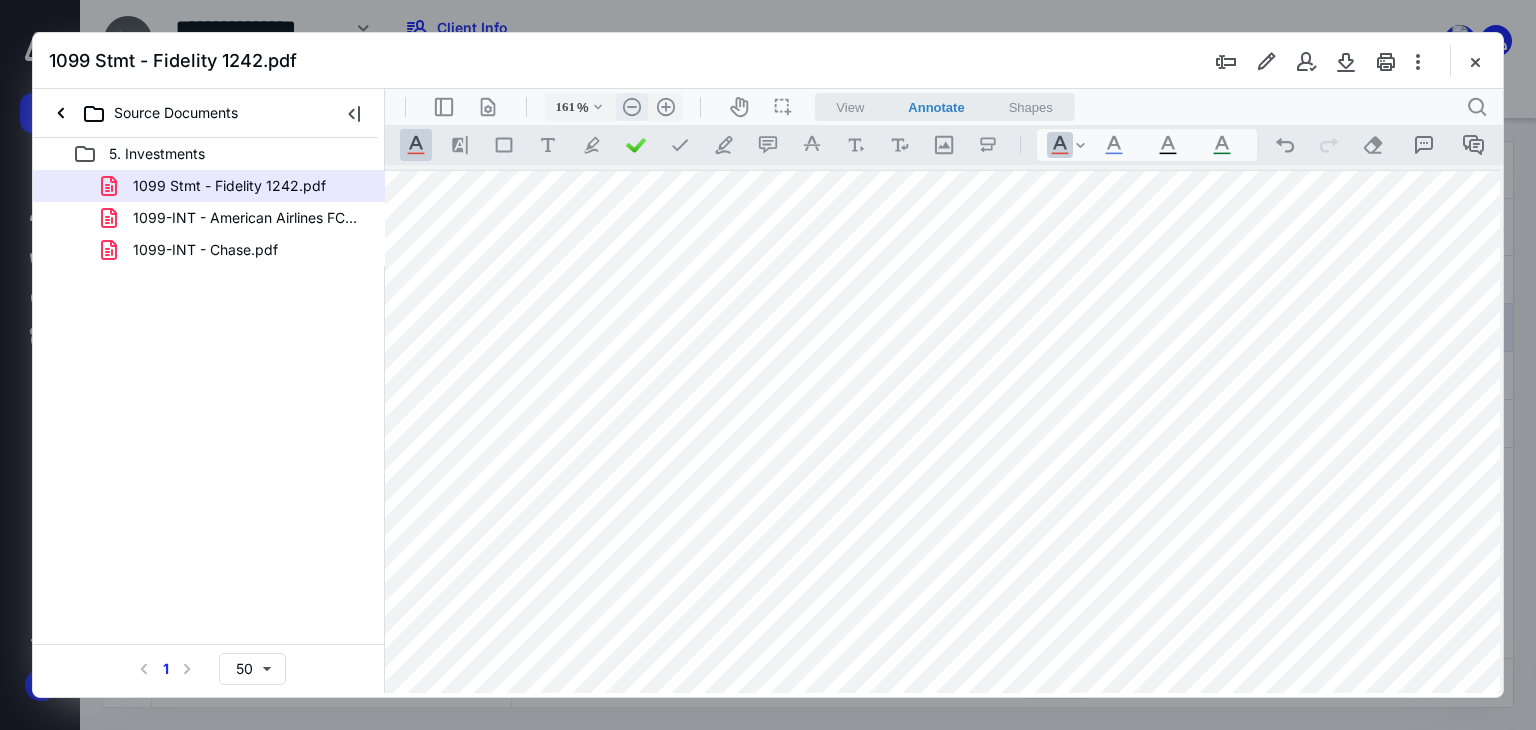click on ".cls-1{fill:#abb0c4;} icon - header - zoom - out - line" at bounding box center [632, 107] 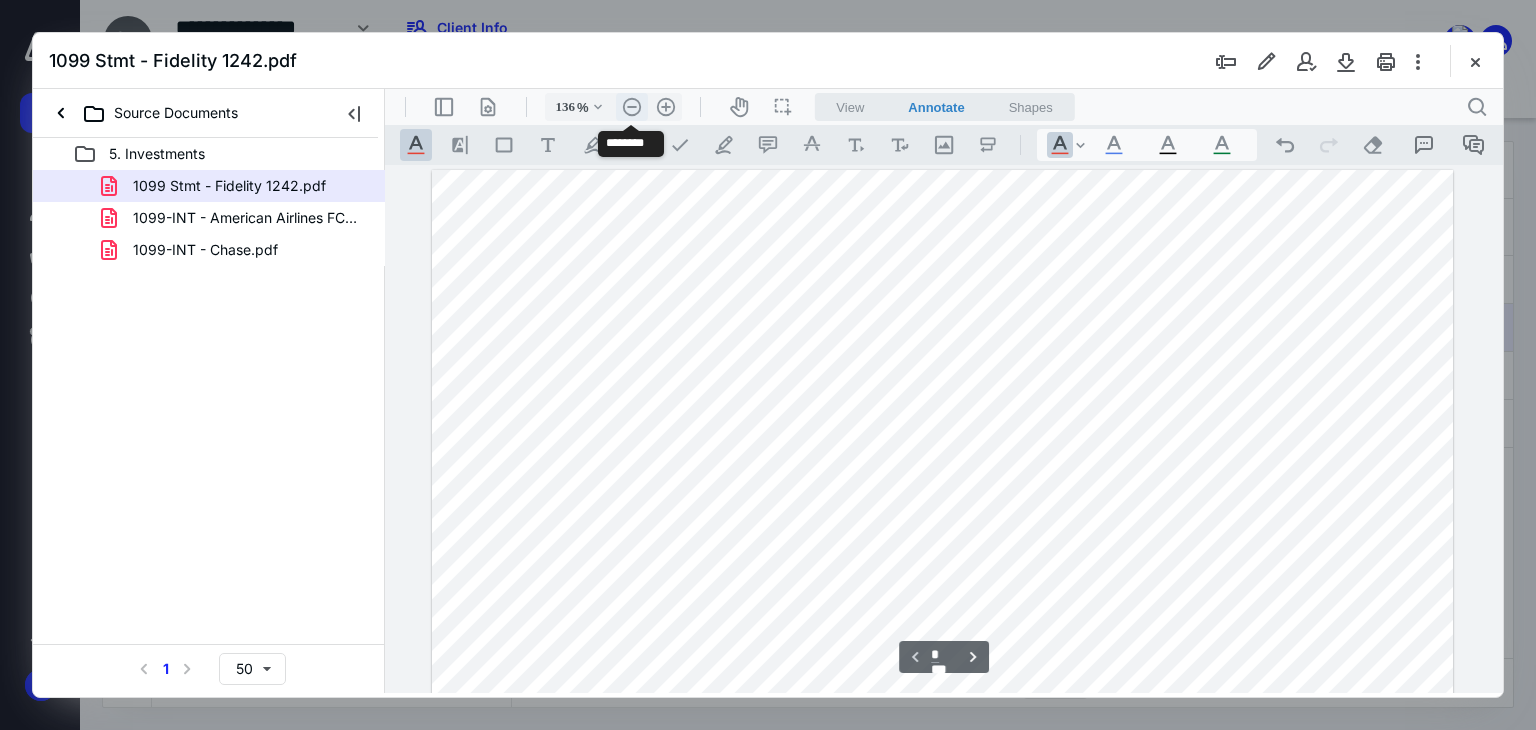 scroll, scrollTop: 0, scrollLeft: 0, axis: both 